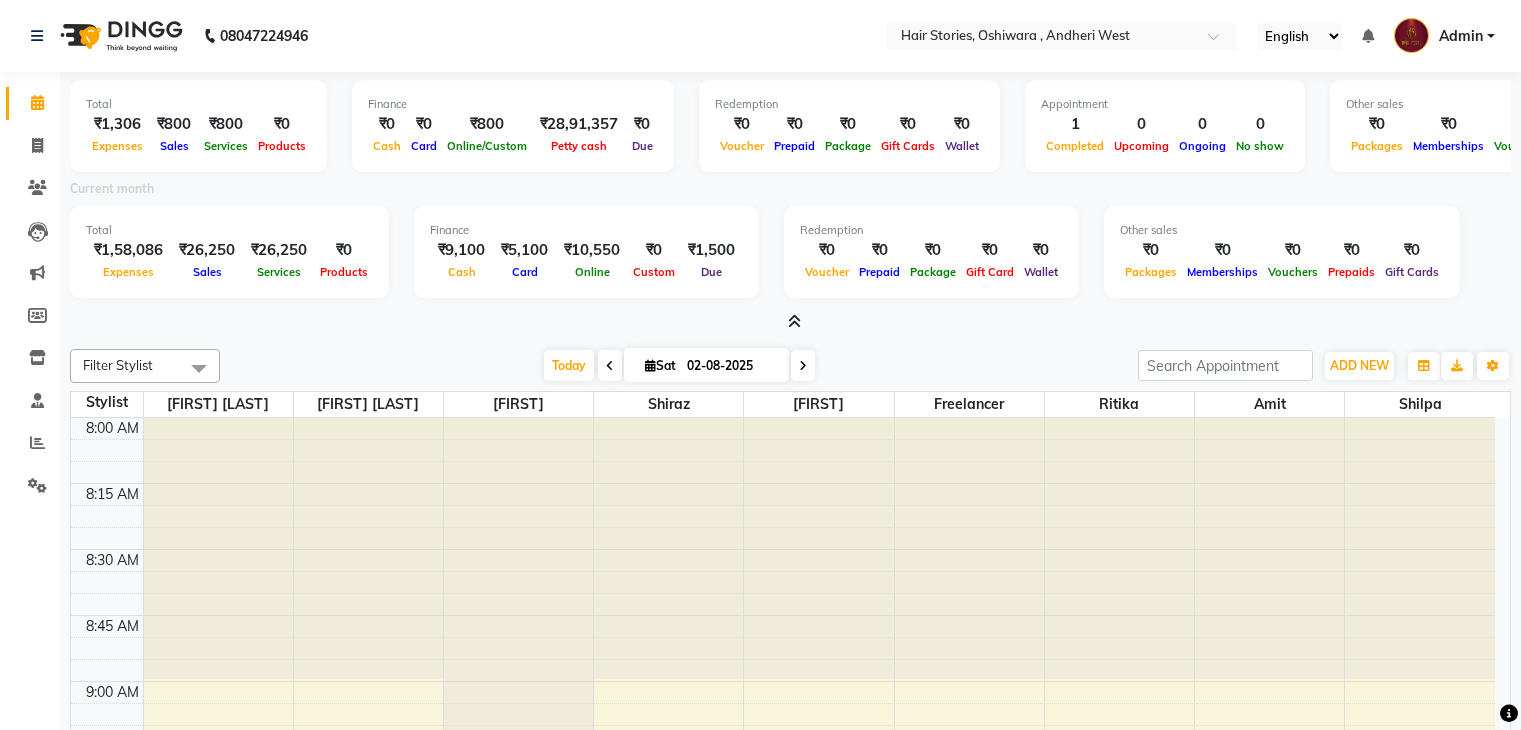 scroll, scrollTop: 0, scrollLeft: 0, axis: both 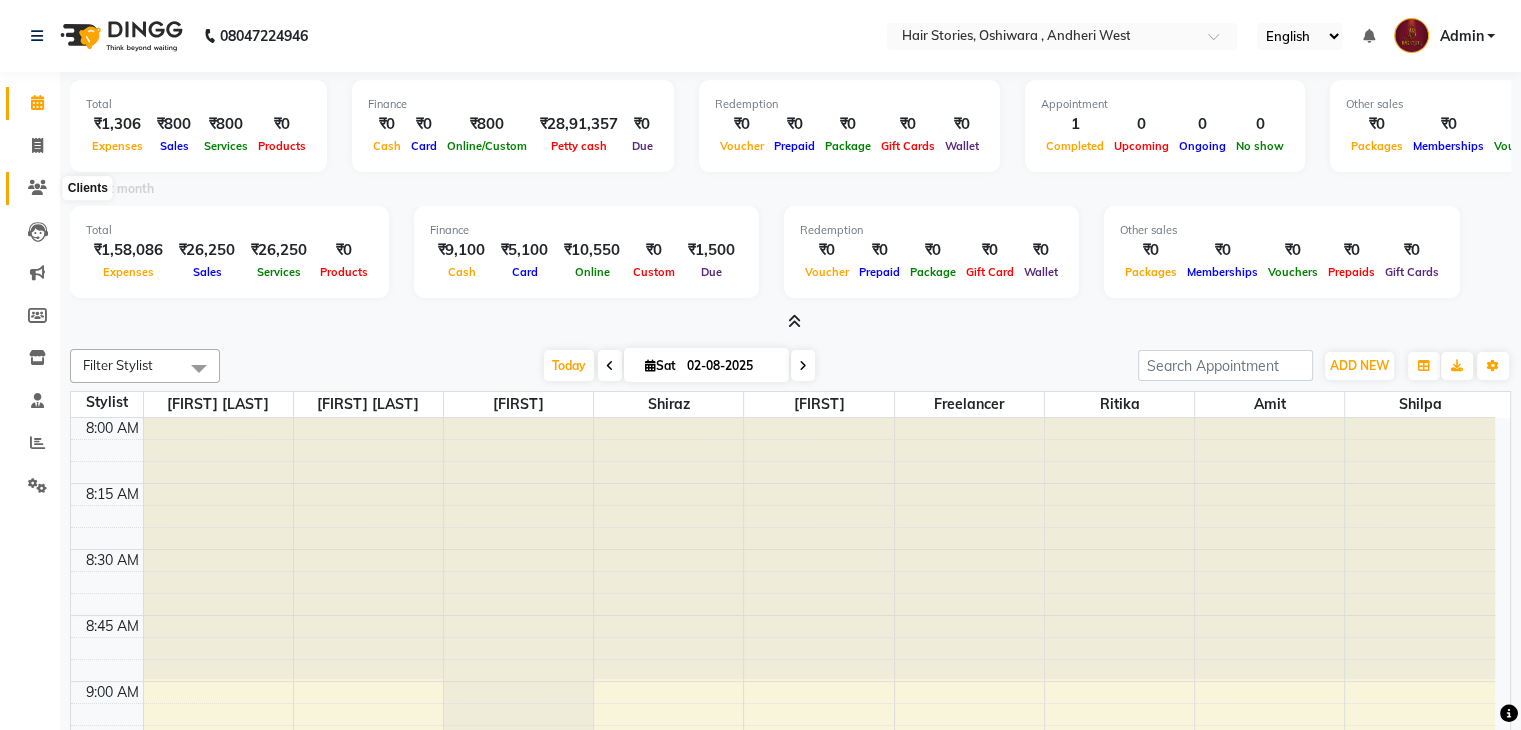 click 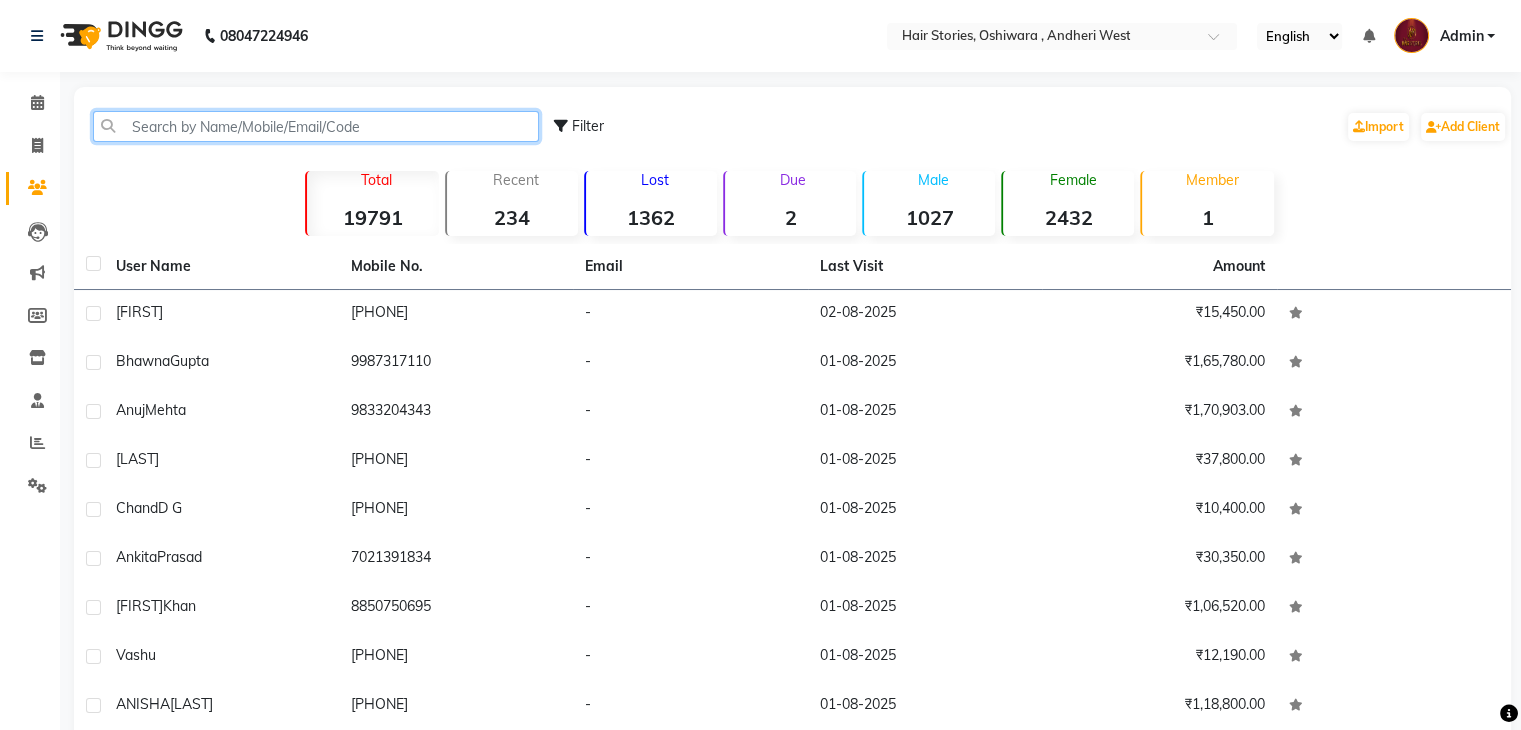 click 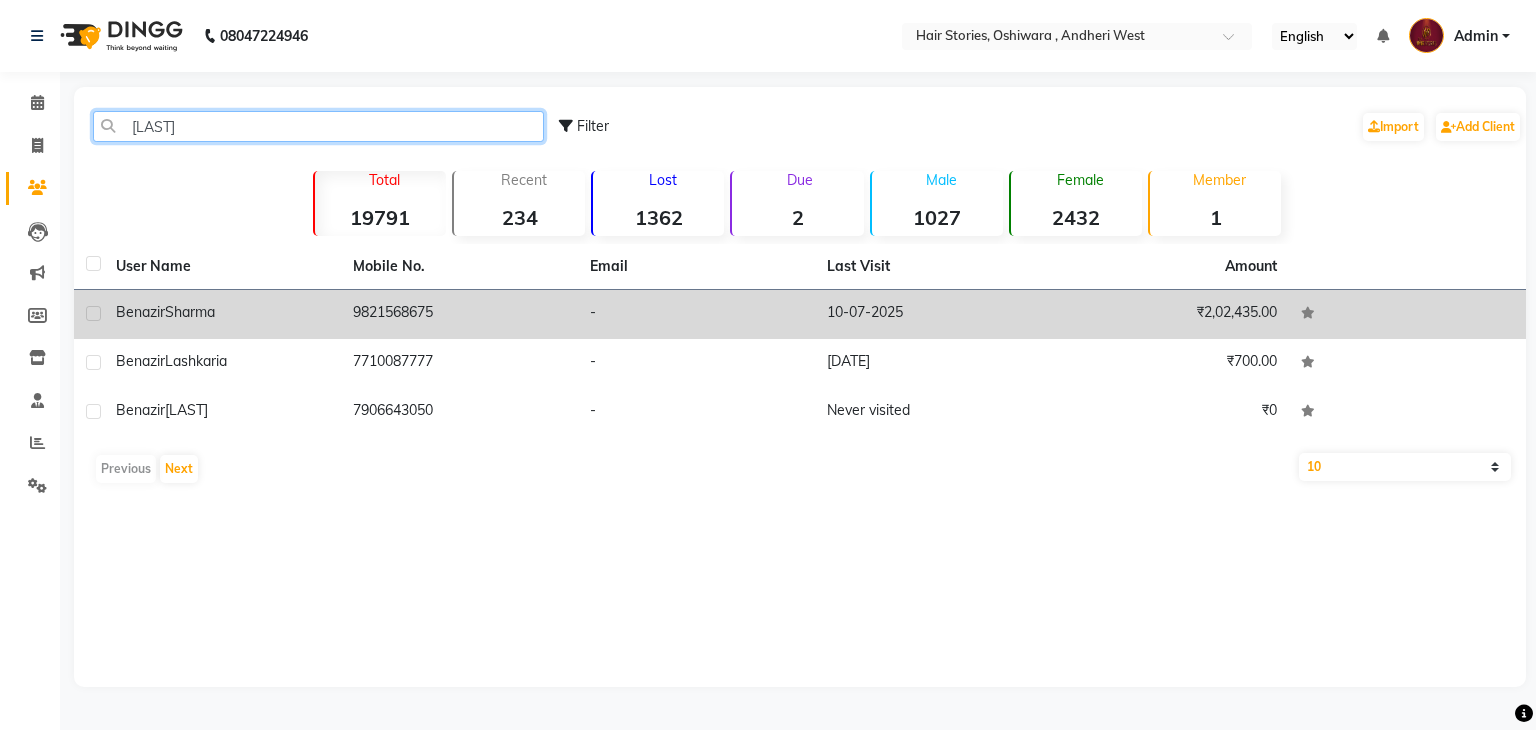 type on "[LAST]" 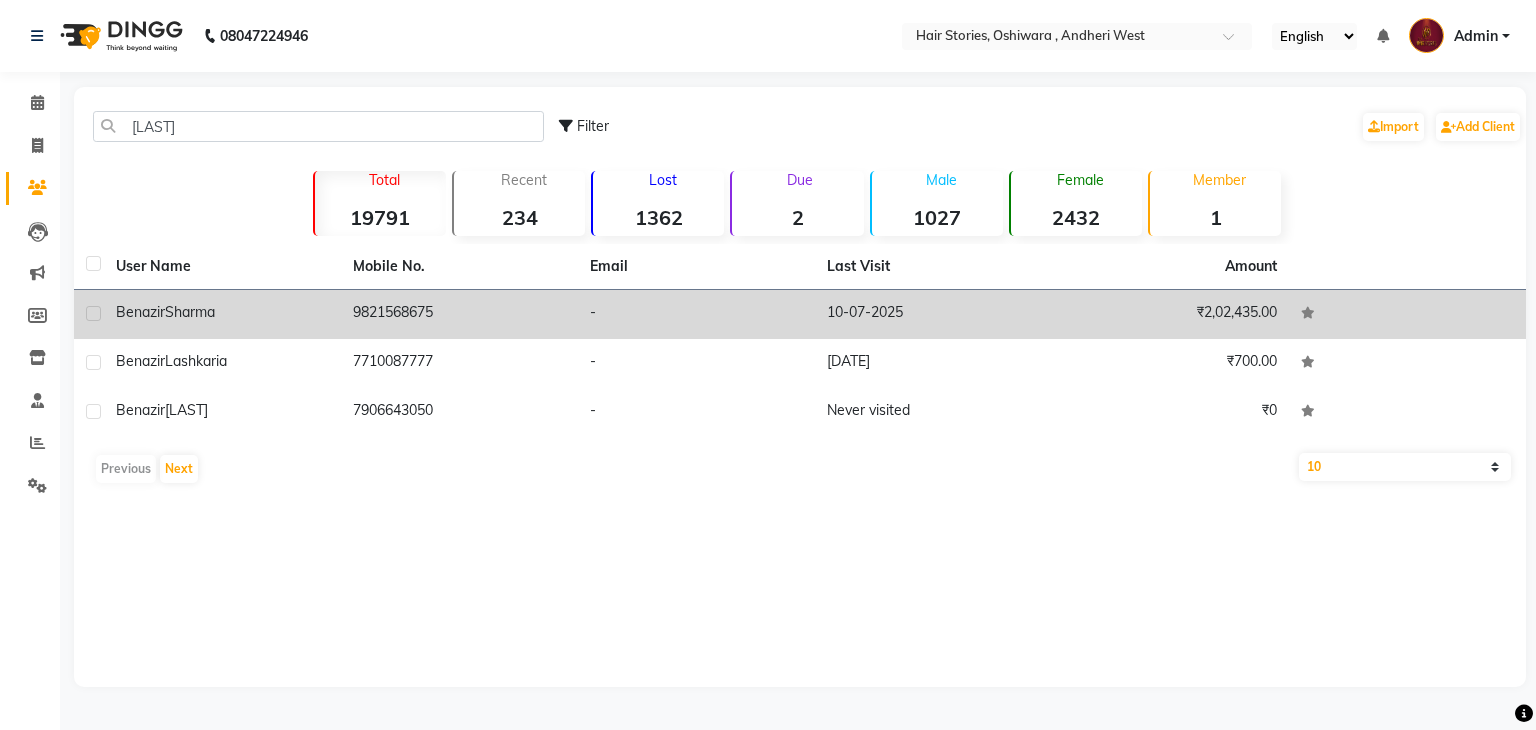 click on "Sharma" 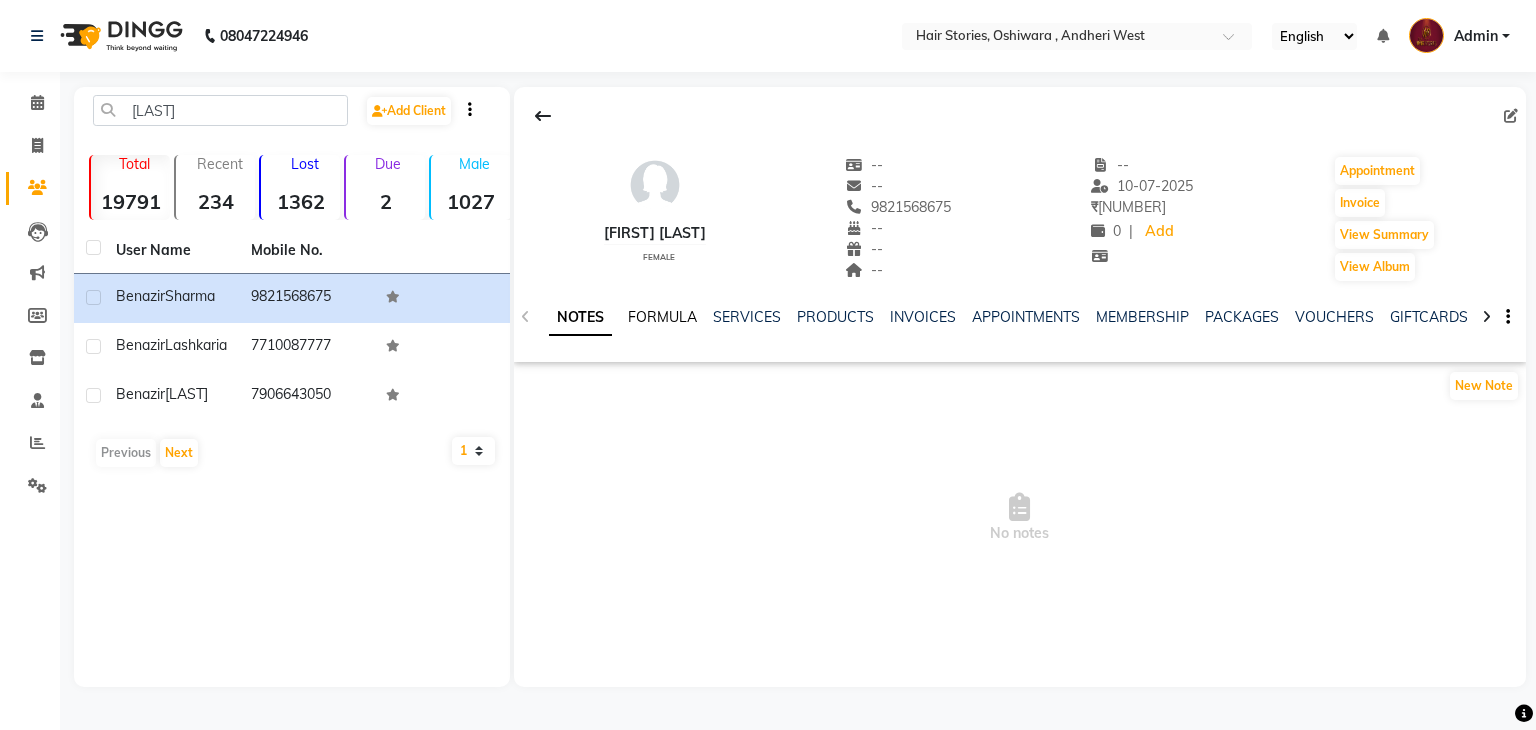 click on "FORMULA" 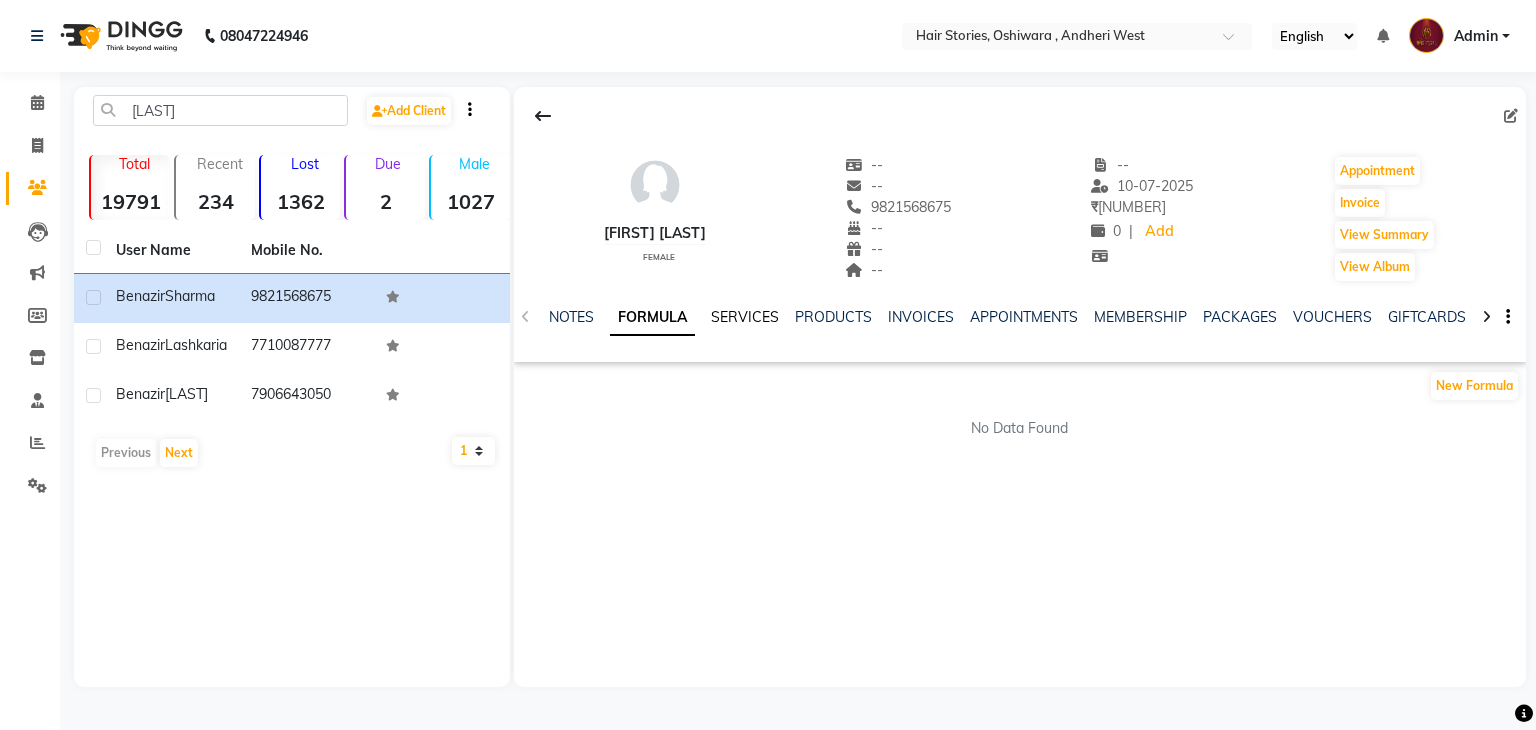 click on "SERVICES" 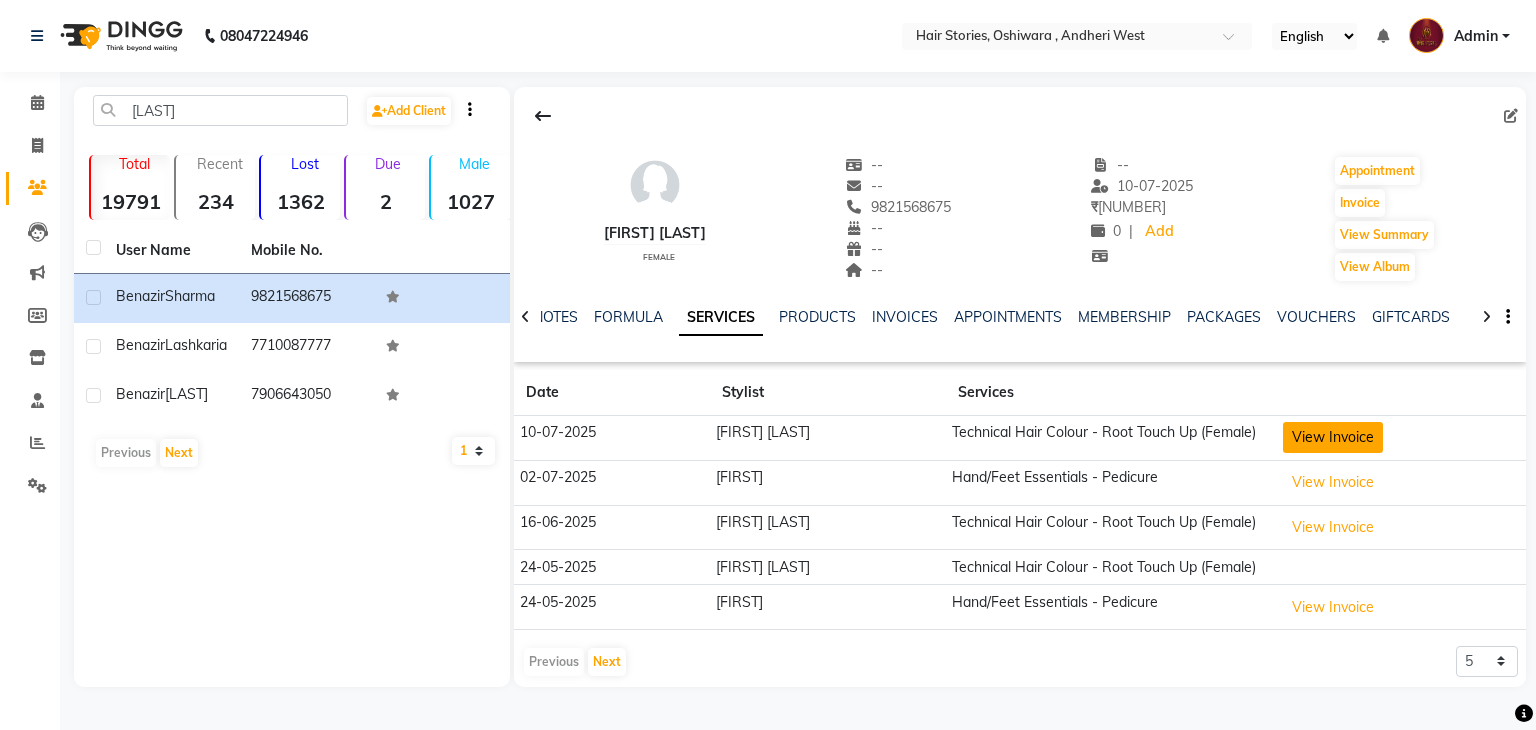 click on "View Invoice" 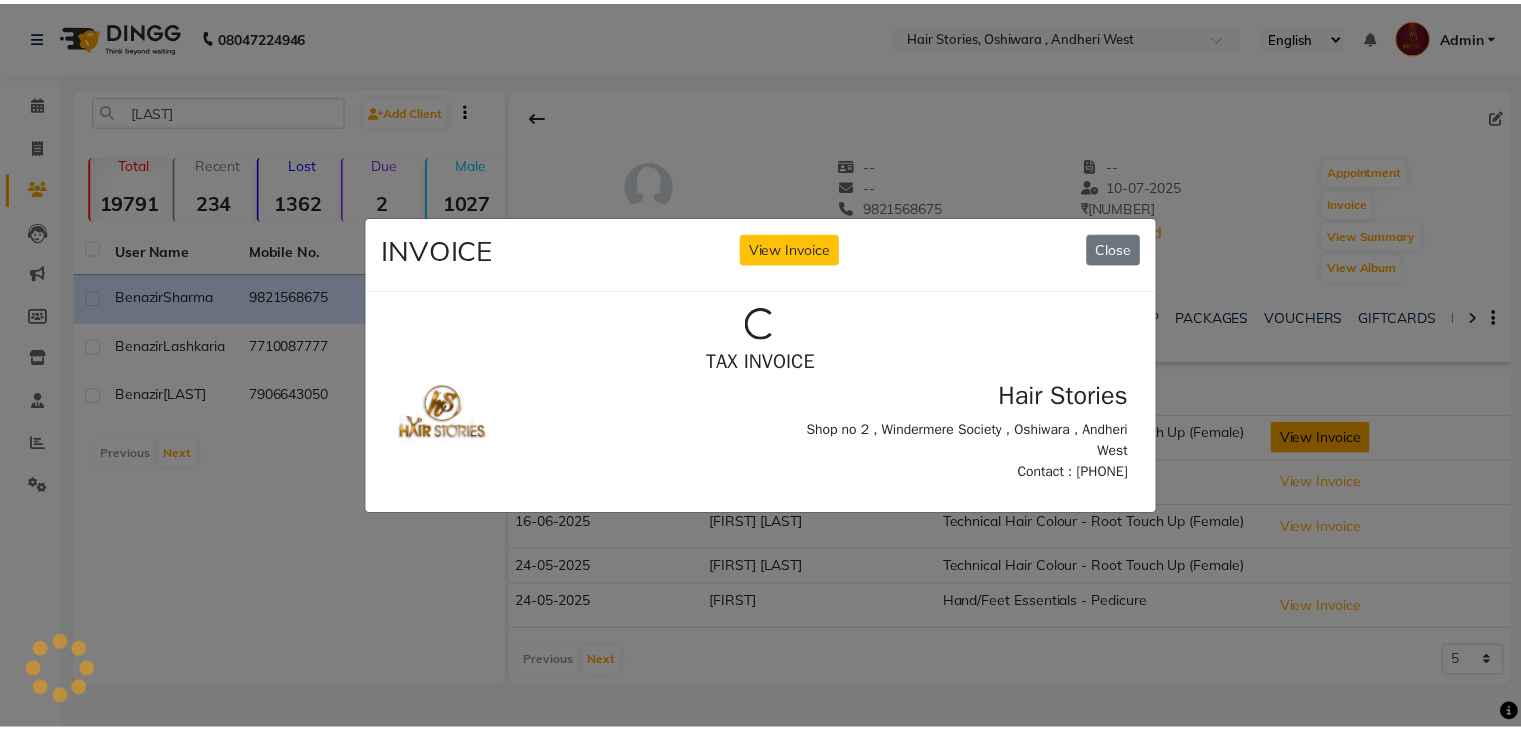 scroll, scrollTop: 0, scrollLeft: 0, axis: both 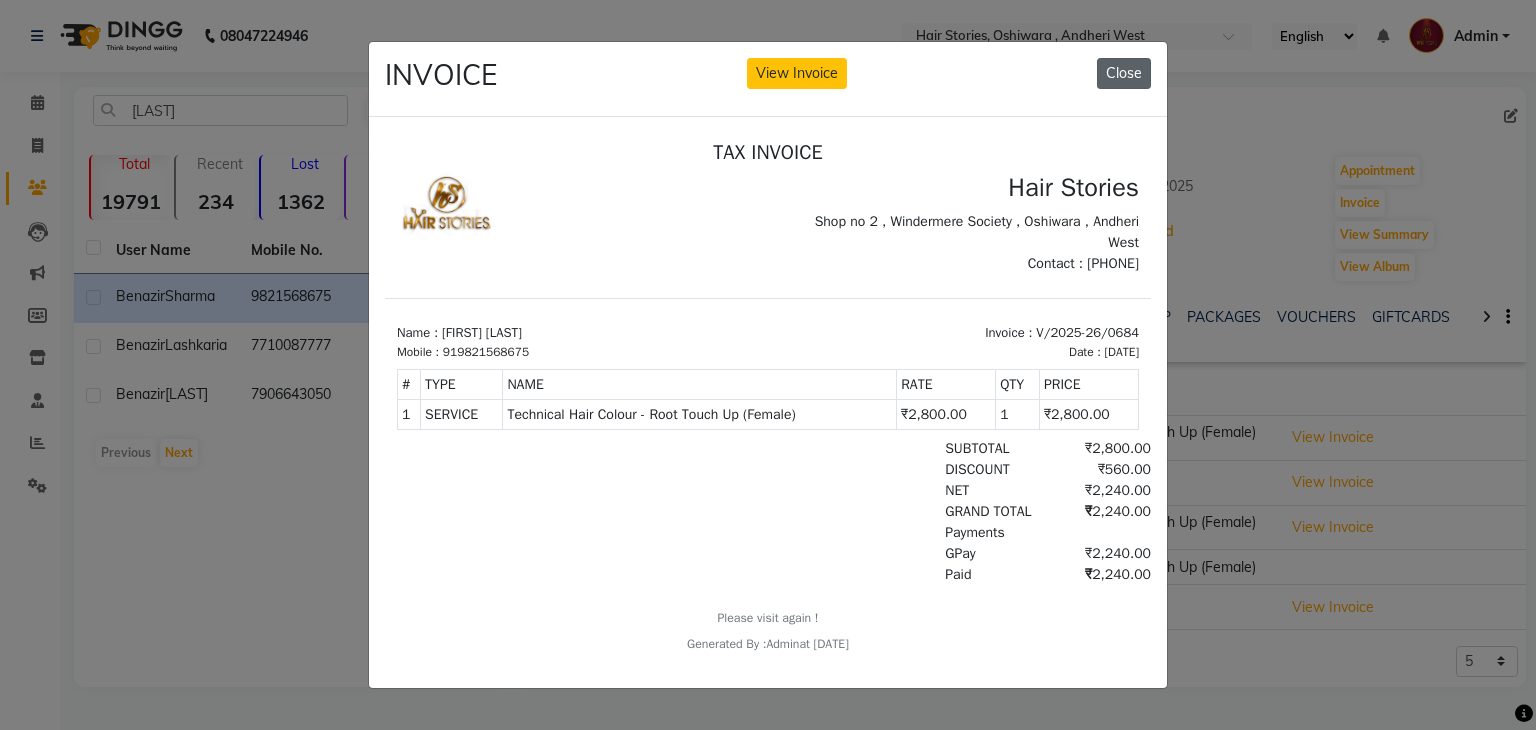 click on "Close" 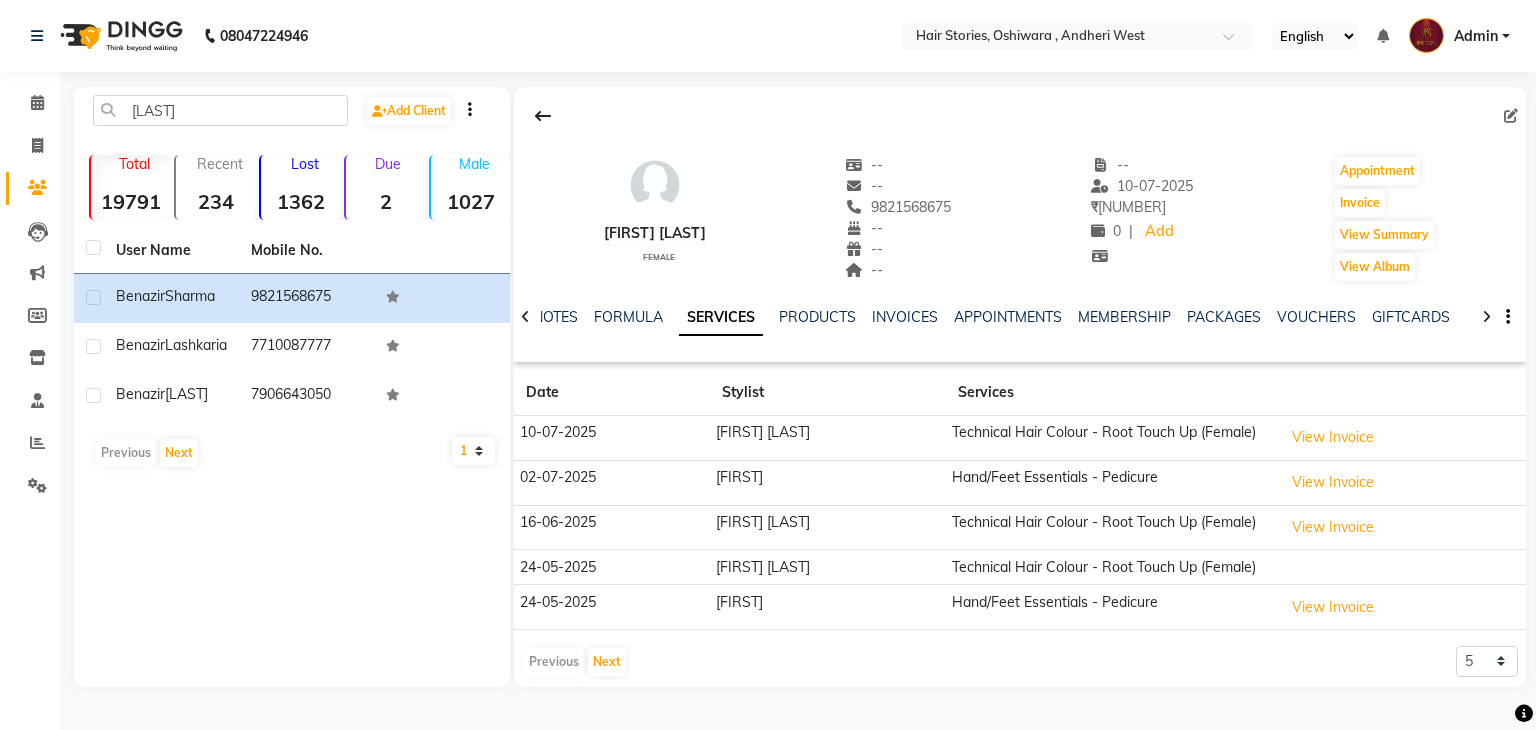 click on "Calendar" 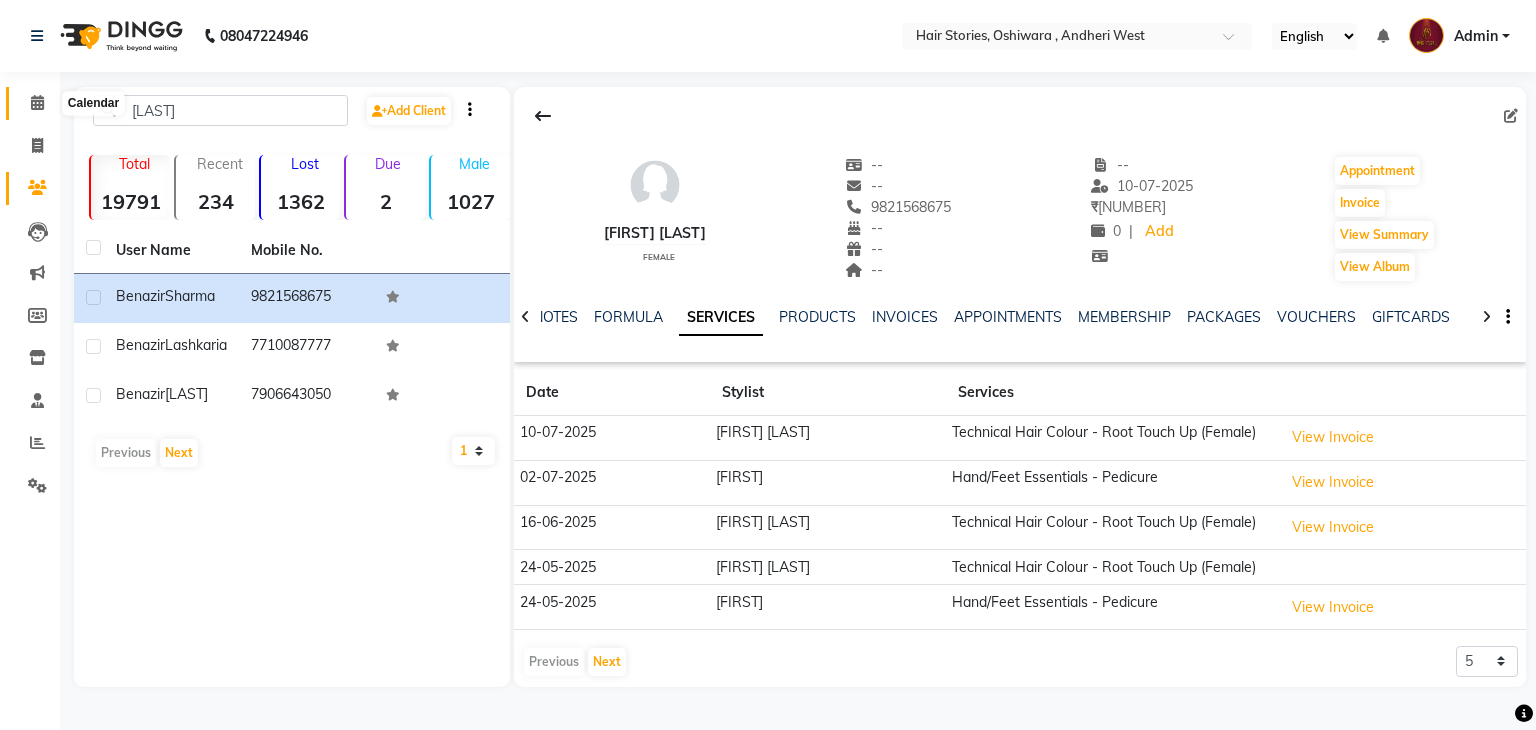click 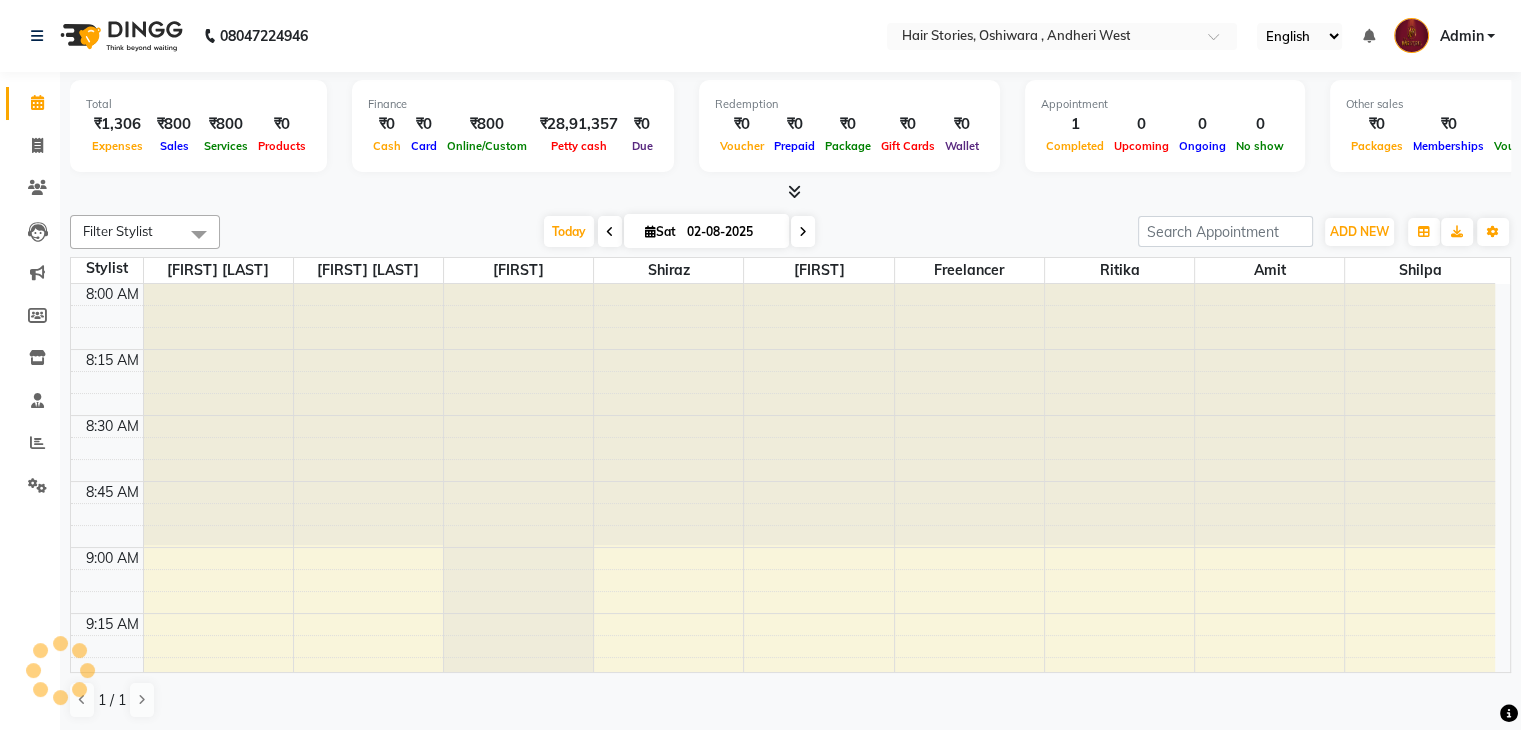 scroll, scrollTop: 1832, scrollLeft: 0, axis: vertical 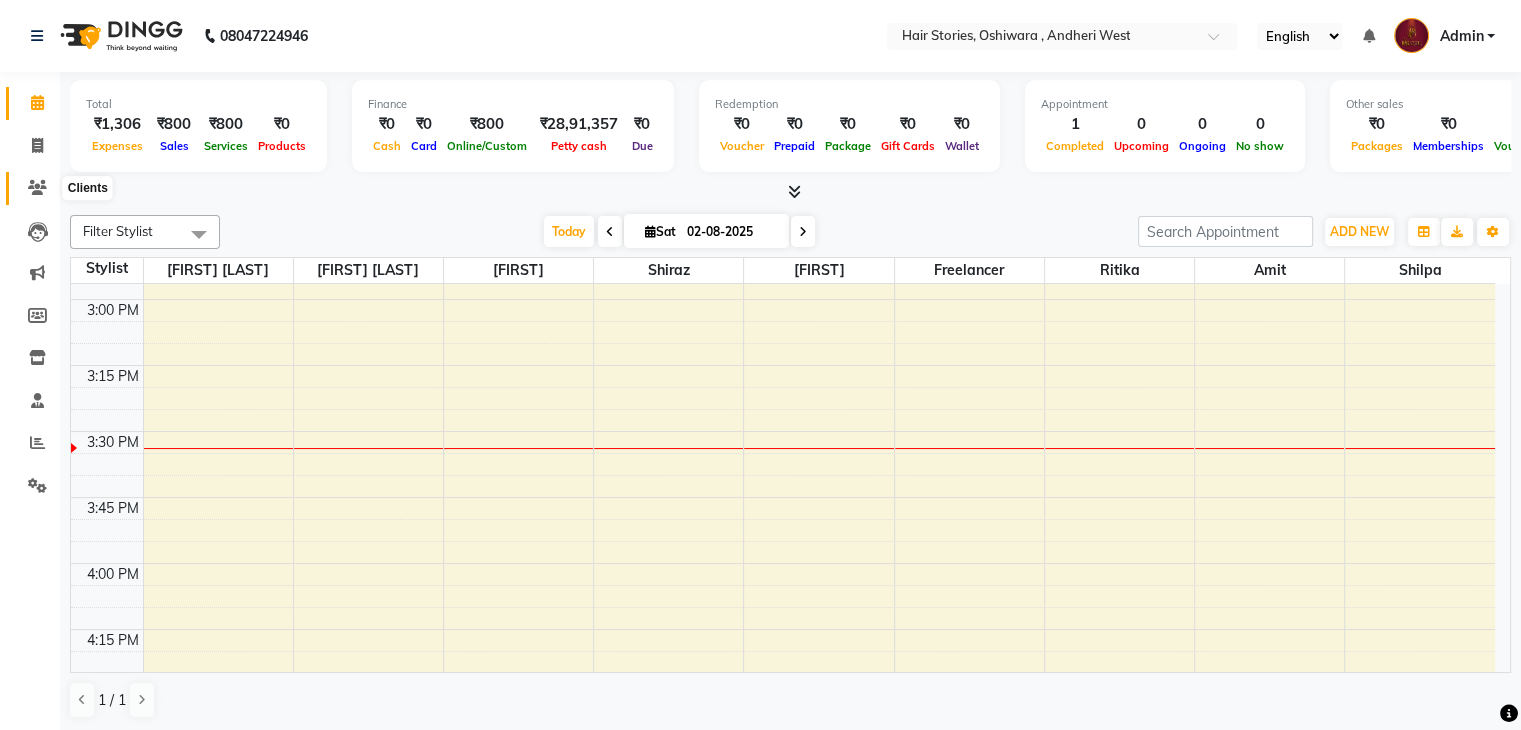 click 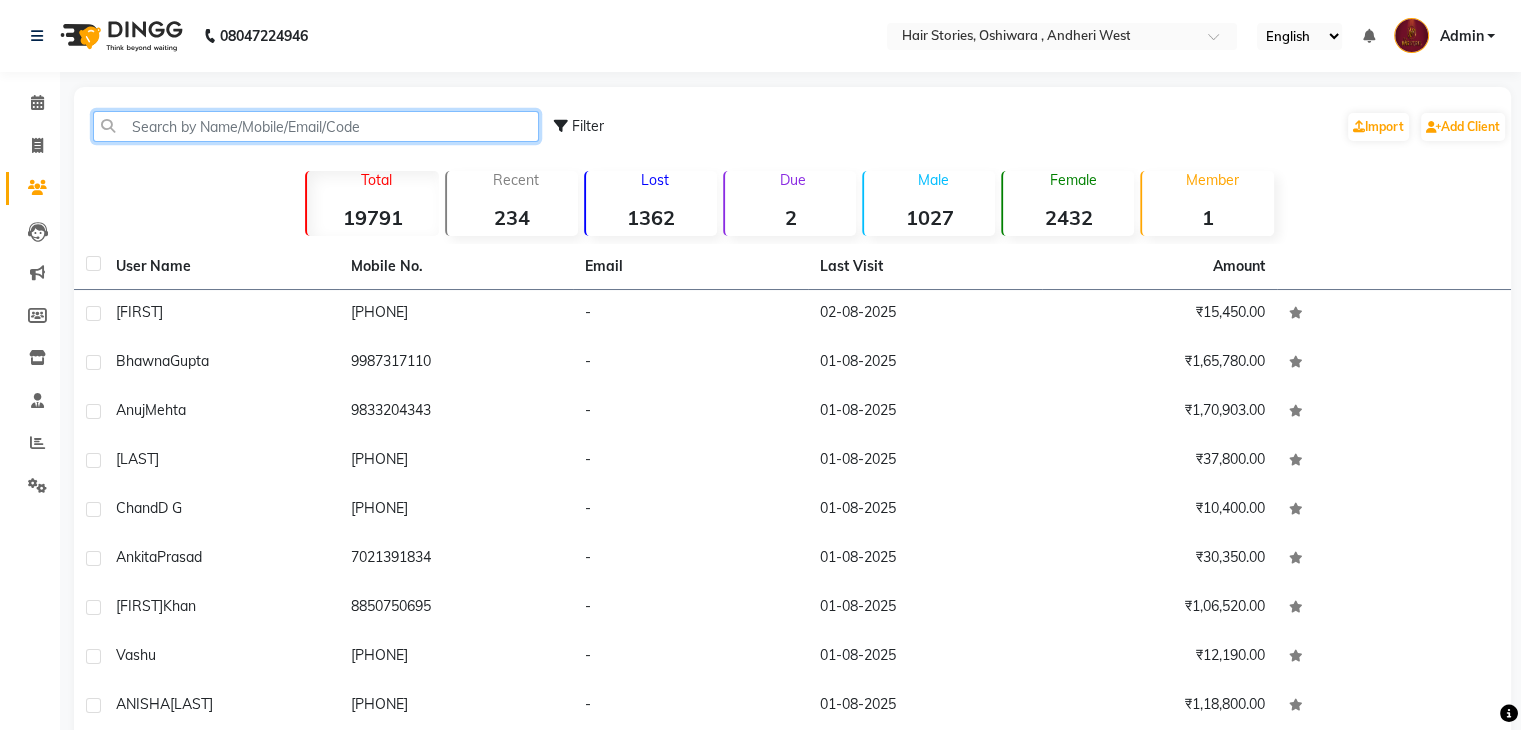 click 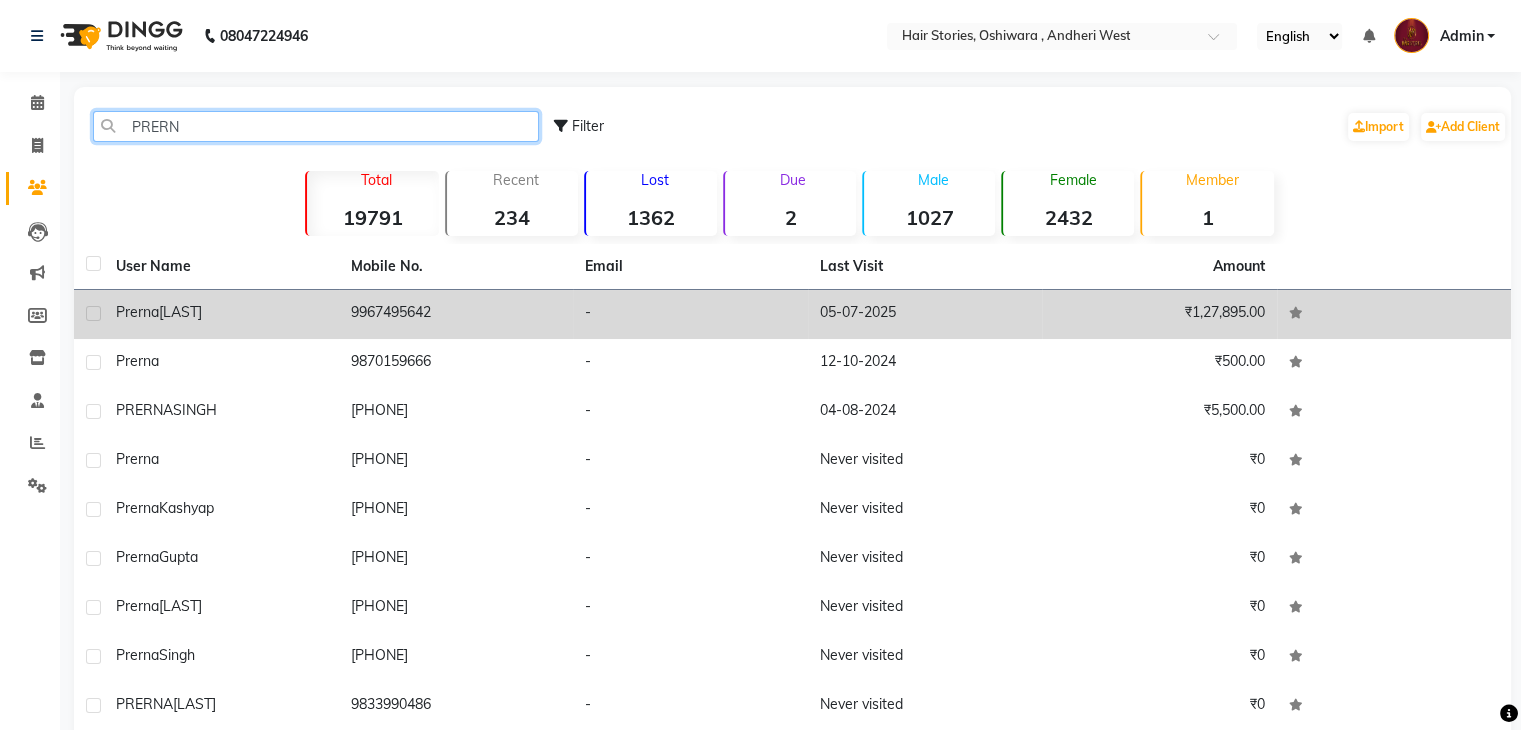 type on "PRERN" 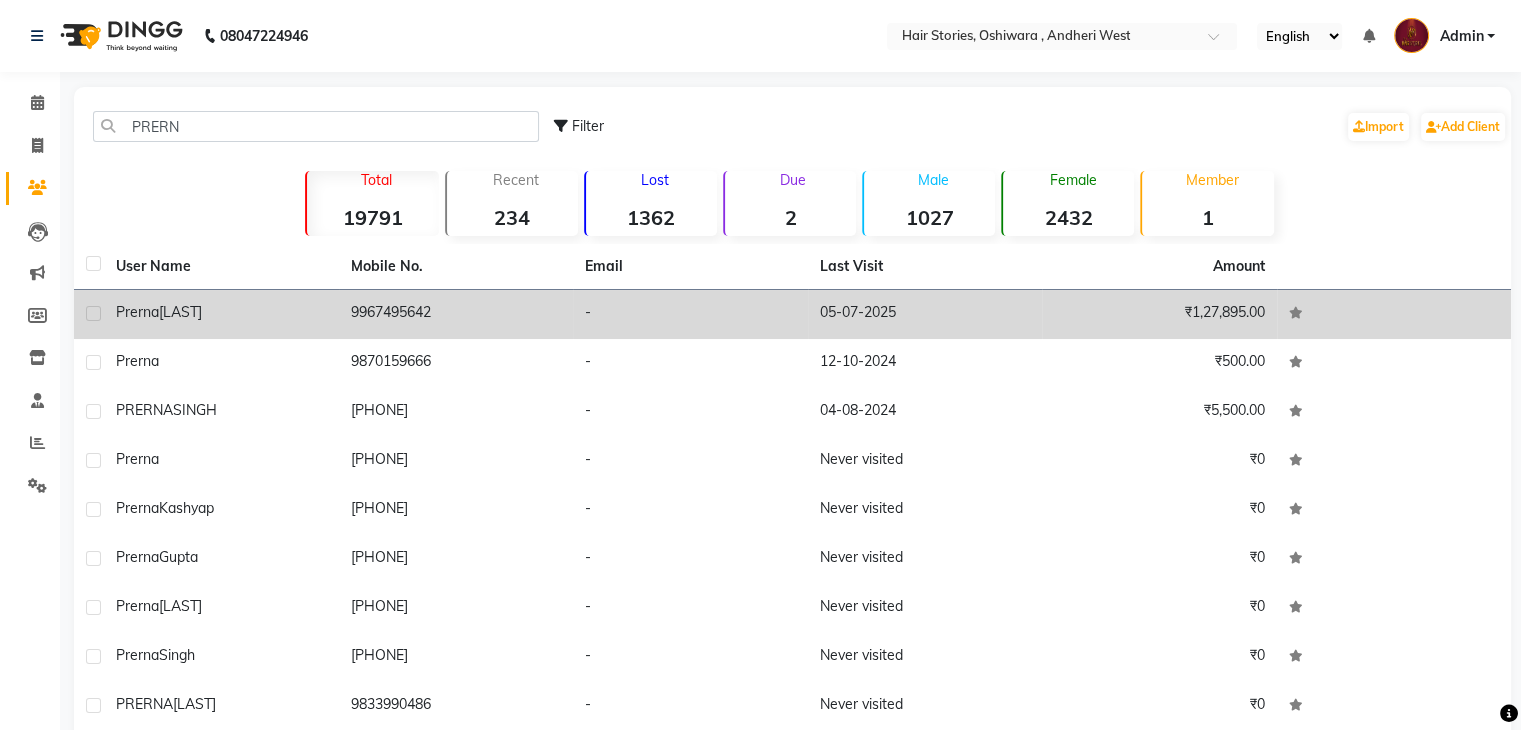 click on "[LAST]" 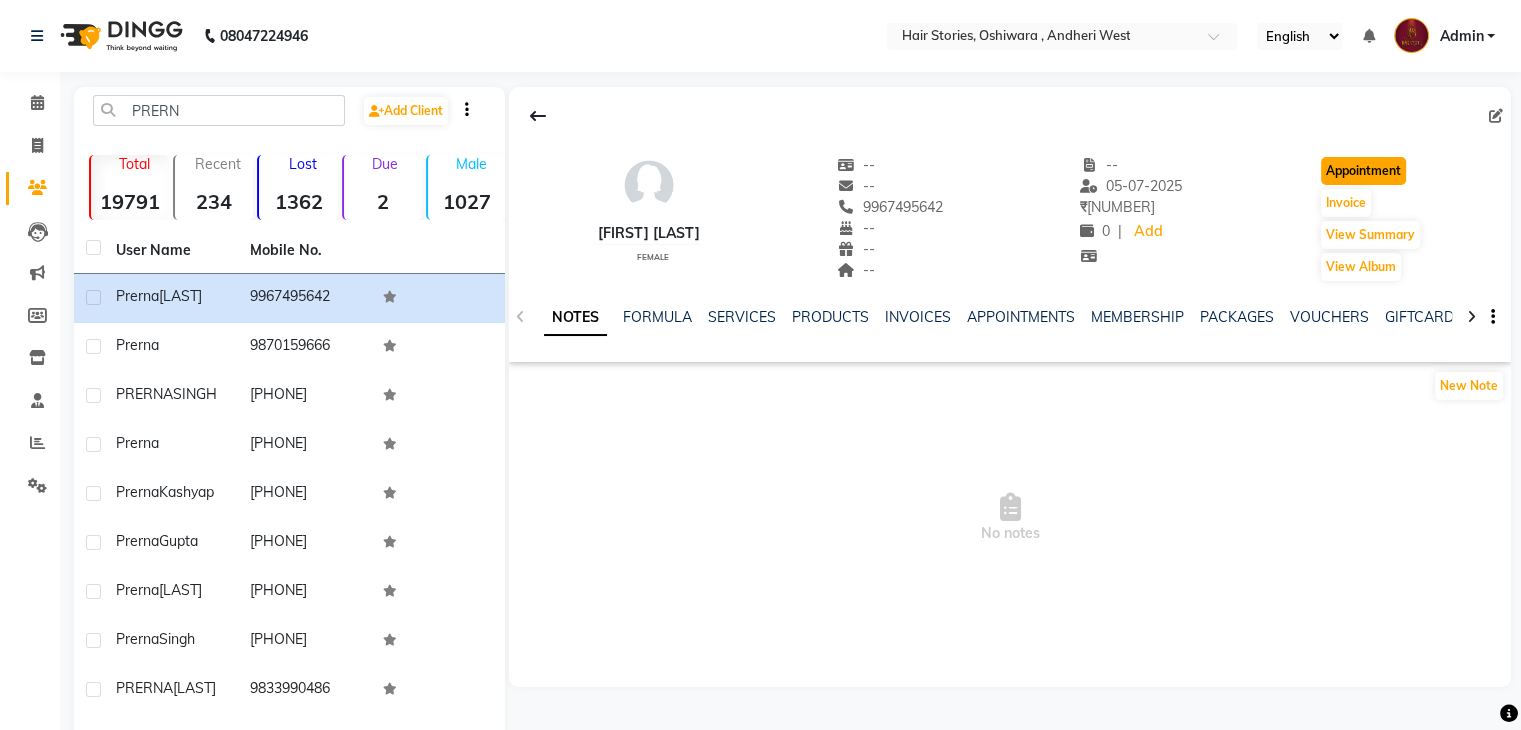 click on "Appointment" 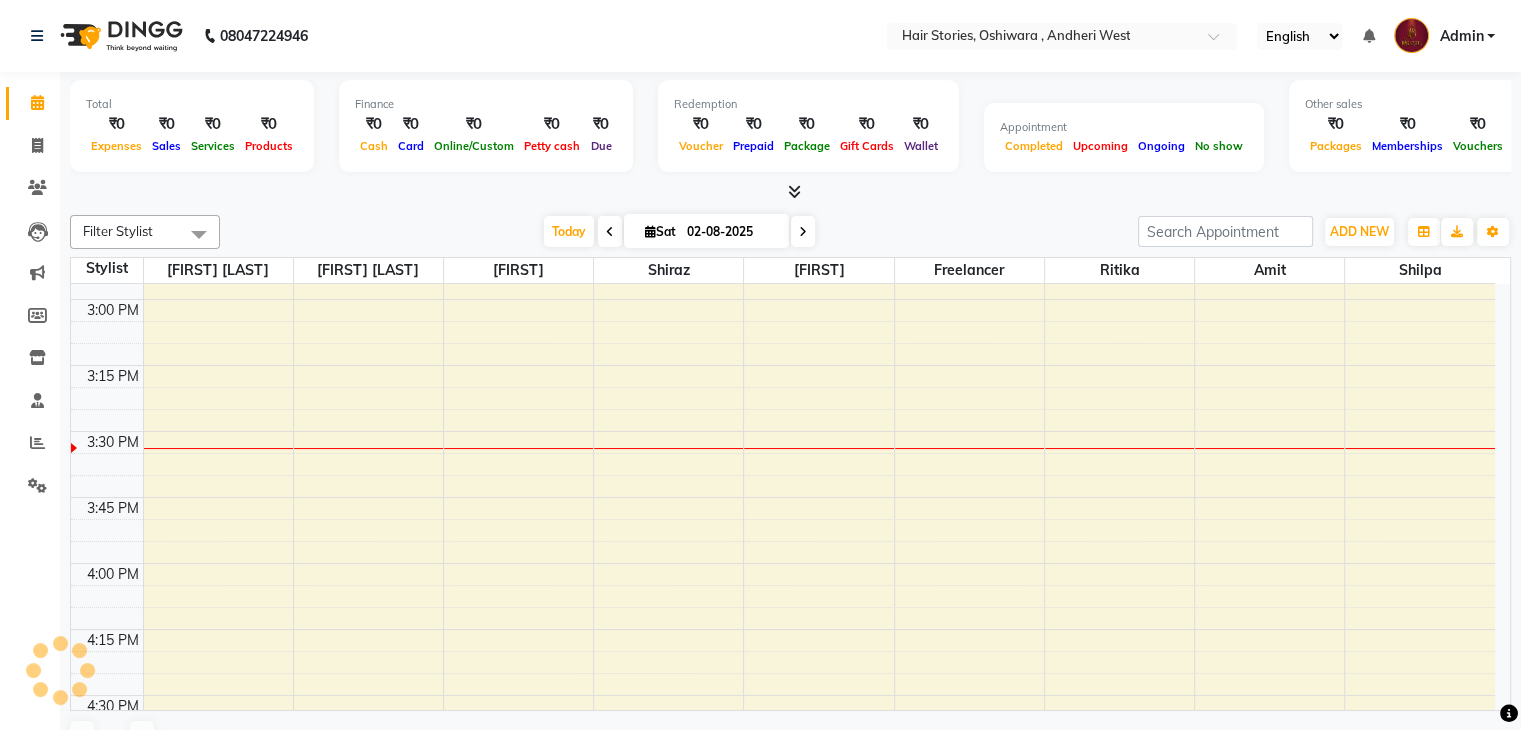 scroll, scrollTop: 0, scrollLeft: 0, axis: both 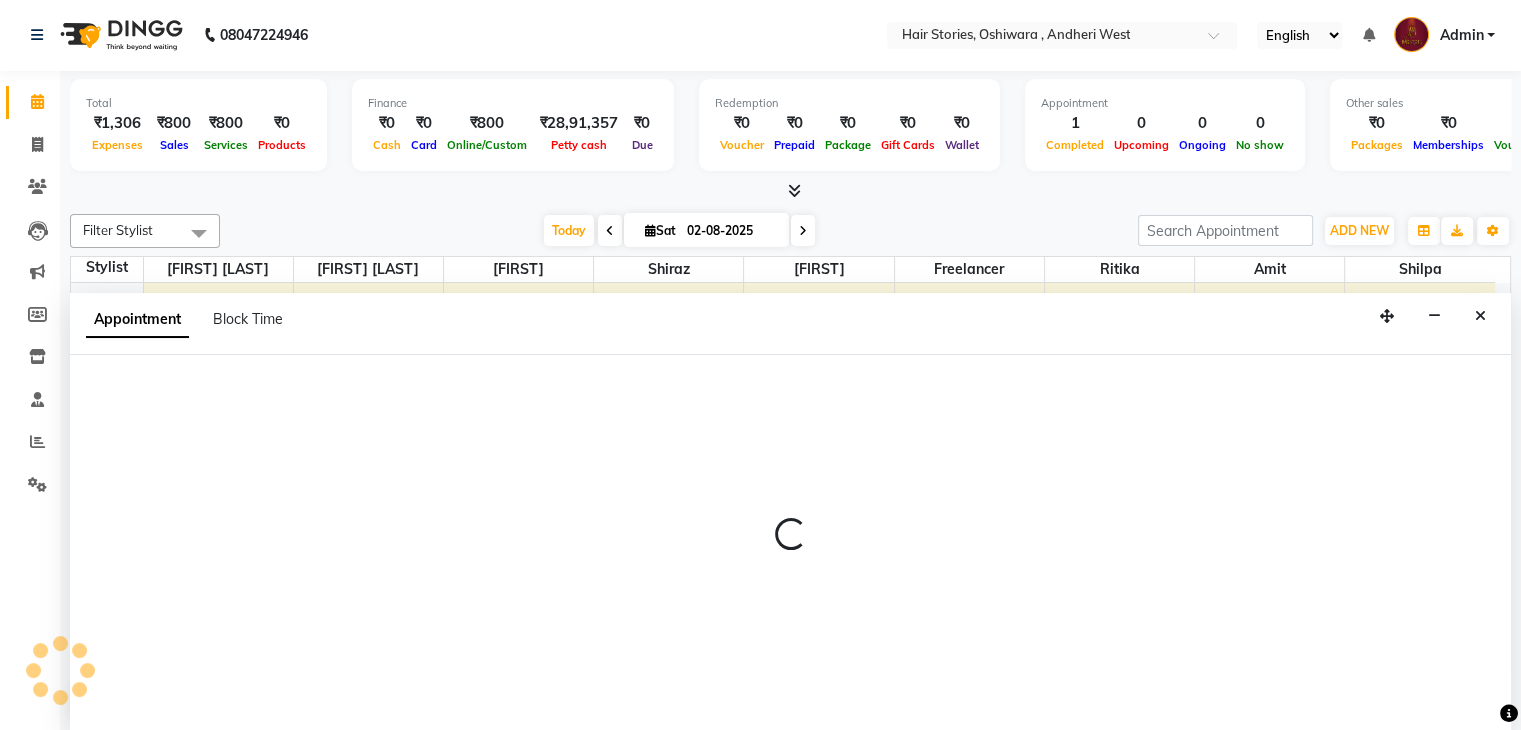 select on "540" 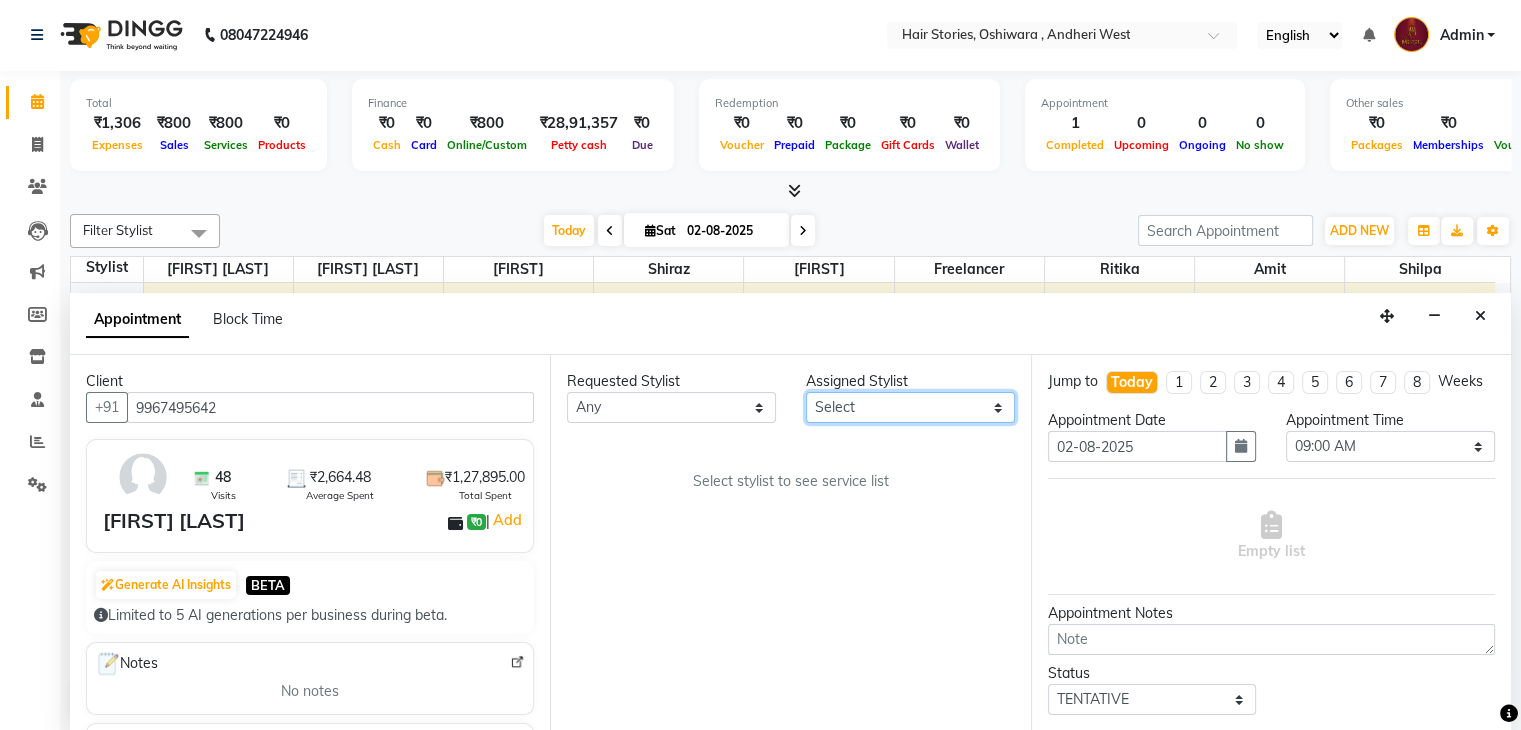 click on "Select [FIRST] [FIRST] [FIRST] [LAST]   Freelancer   [FIRST]   [FIRST] [LAST]   [FIRST]   [FIRST]   [FIRST]" at bounding box center (910, 407) 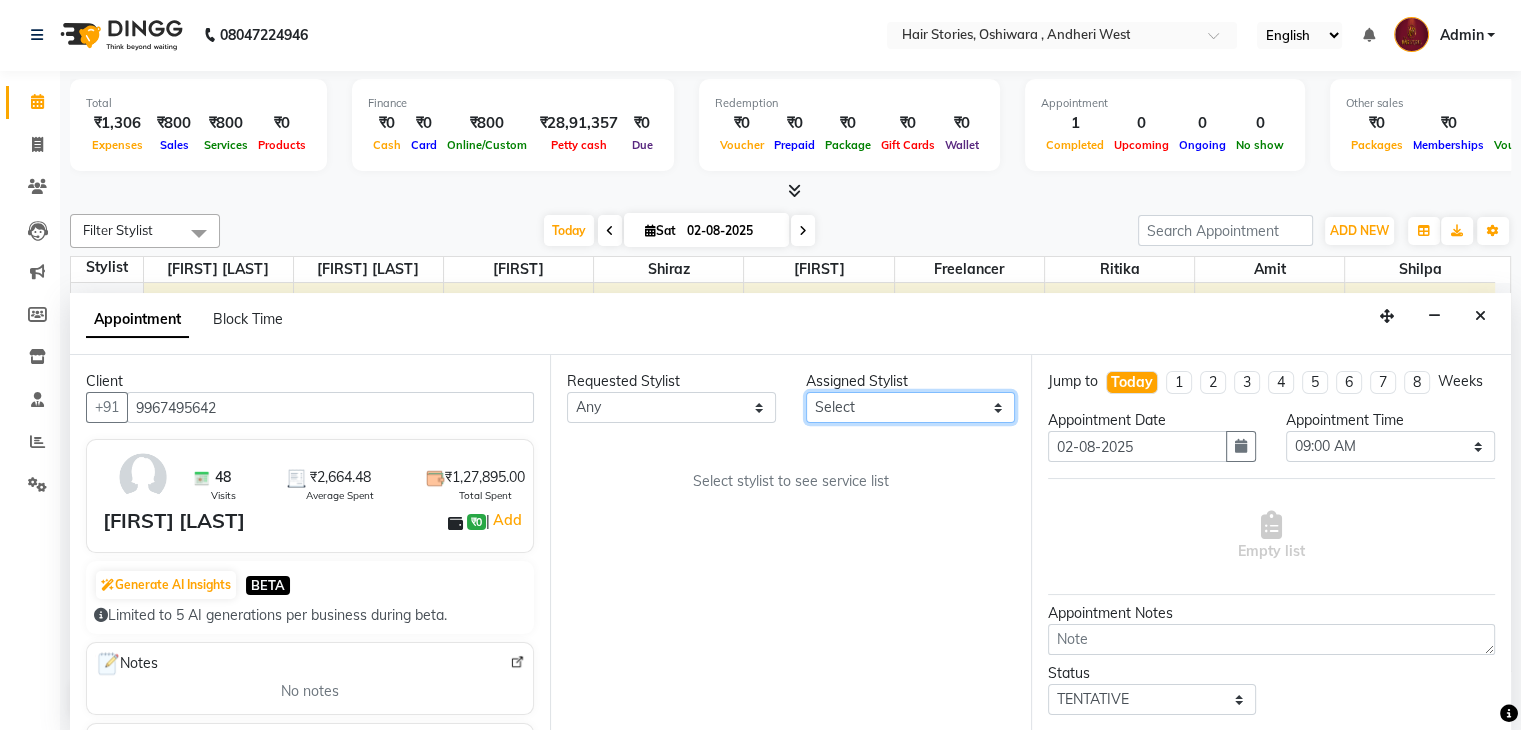 select on "[NUMBER]" 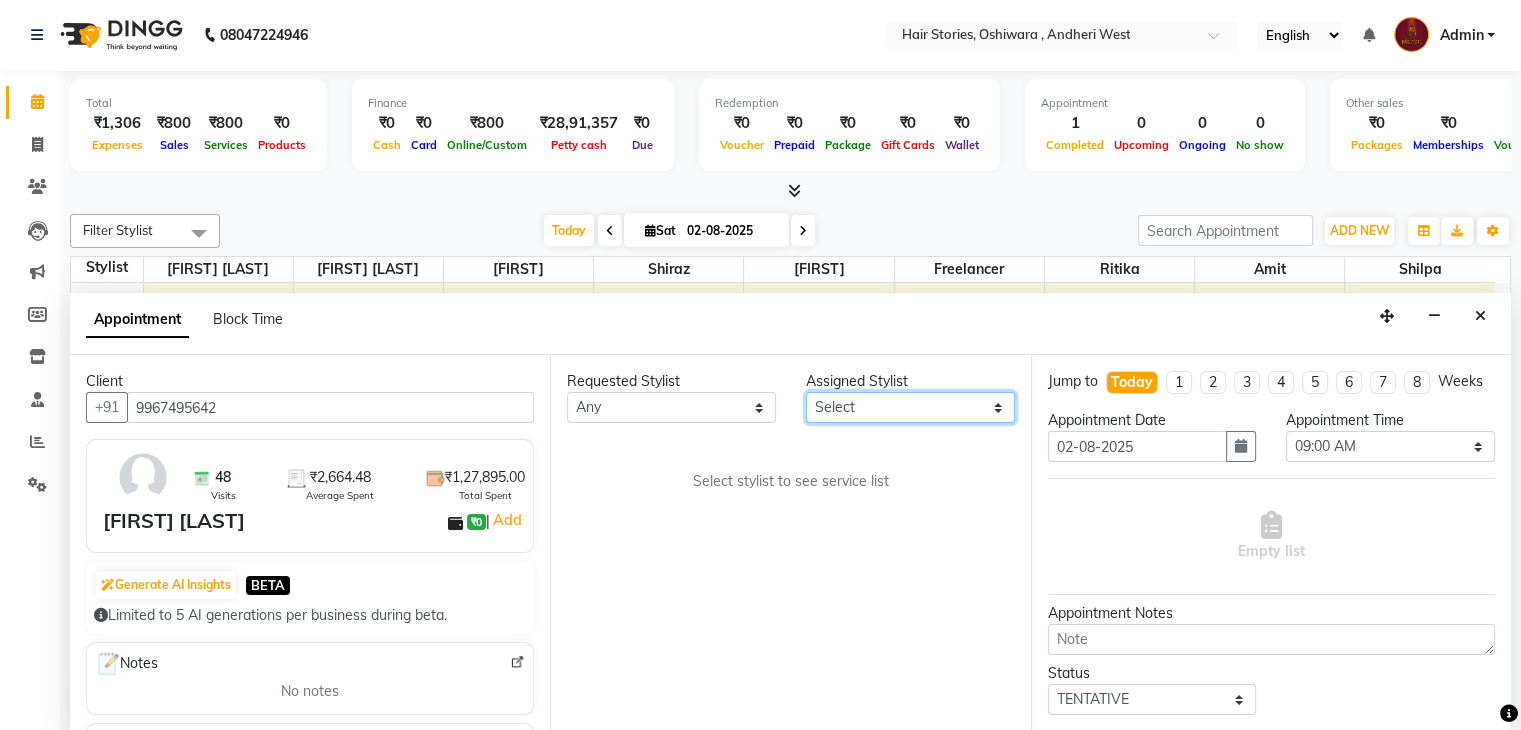 click on "Select [FIRST] [FIRST] [FIRST] [LAST]   Freelancer   [FIRST]   [FIRST] [LAST]   [FIRST]   [FIRST]   [FIRST]" at bounding box center [910, 407] 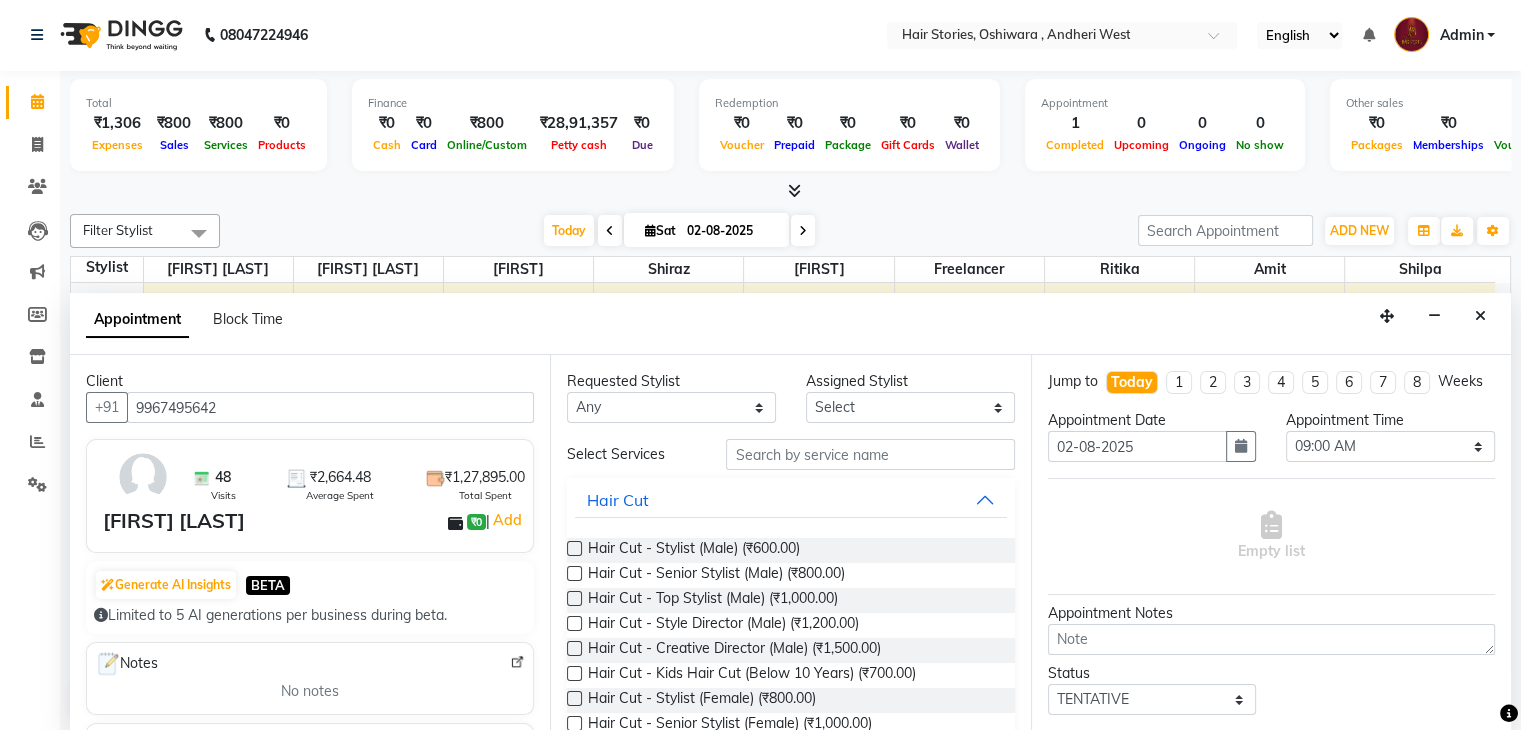 click on "Jump to Today 1 2 3 4 5 6 7 8 Weeks" at bounding box center [1271, 390] 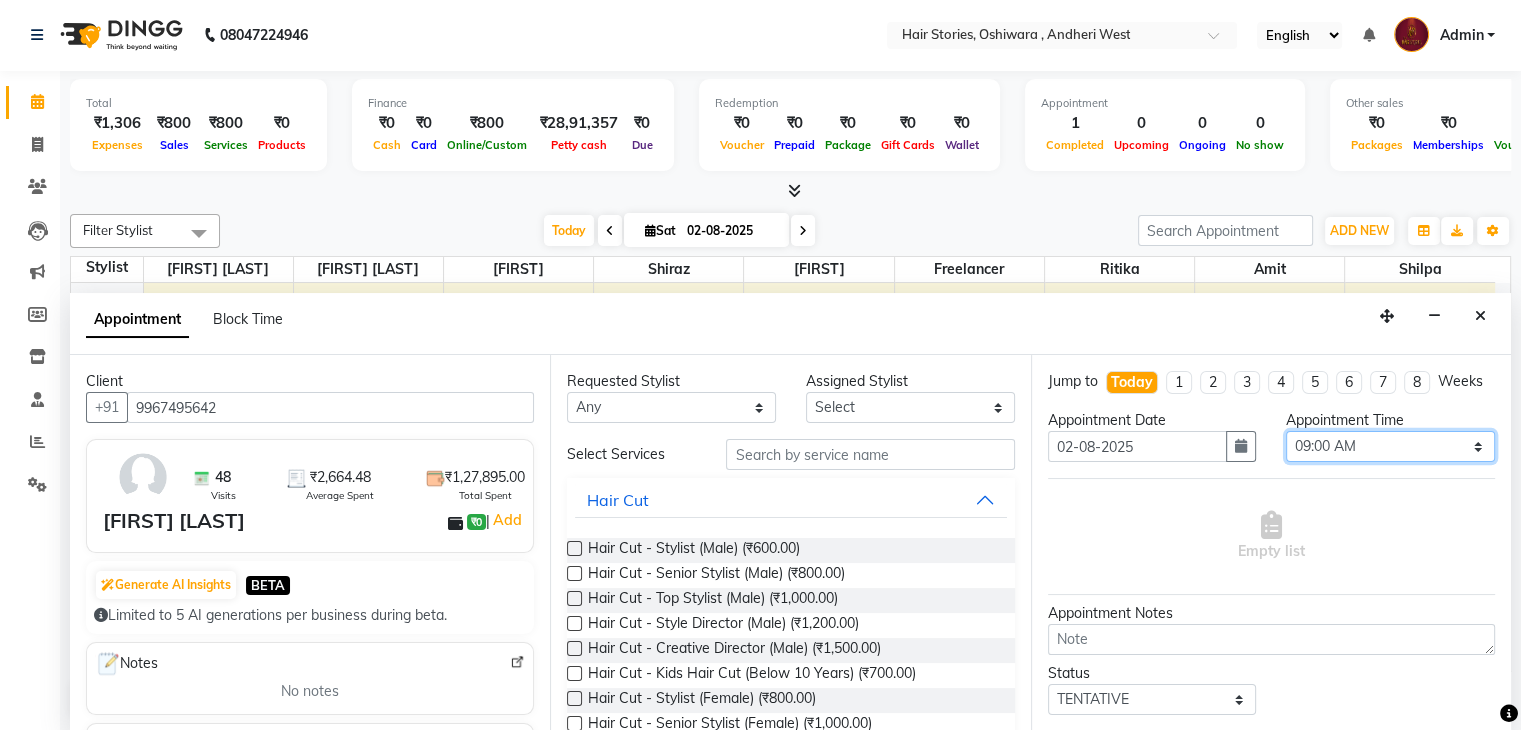 click on "Select 09:00 AM 09:15 AM 09:30 AM 09:45 AM 10:00 AM 10:15 AM 10:30 AM 10:45 AM 11:00 AM 11:15 AM 11:30 AM 11:45 AM 12:00 PM 12:15 PM 12:30 PM 12:45 PM 01:00 PM 01:15 PM 01:30 PM 01:45 PM 02:00 PM 02:15 PM 02:30 PM 02:45 PM 03:00 PM 03:15 PM 03:30 PM 03:45 PM 04:00 PM 04:15 PM 04:30 PM 04:45 PM 05:00 PM 05:15 PM 05:30 PM 05:45 PM 06:00 PM 06:15 PM 06:30 PM 06:45 PM 07:00 PM 07:15 PM 07:30 PM 07:45 PM 08:00 PM 08:15 PM 08:30 PM 08:45 PM 09:00 PM 09:15 PM 09:30 PM 09:45 PM 10:00 PM 10:15 PM 10:30 PM" at bounding box center (1390, 446) 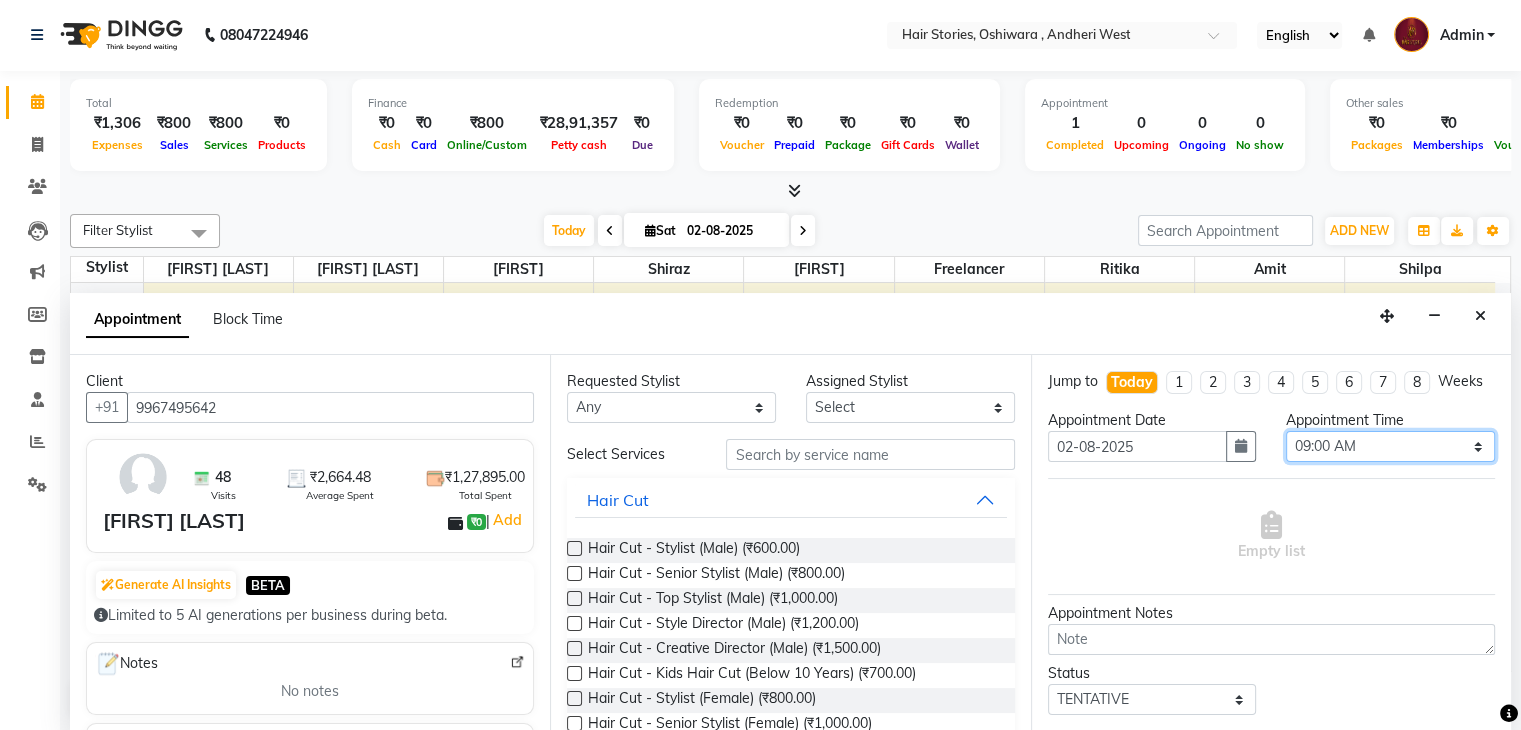 select on "810" 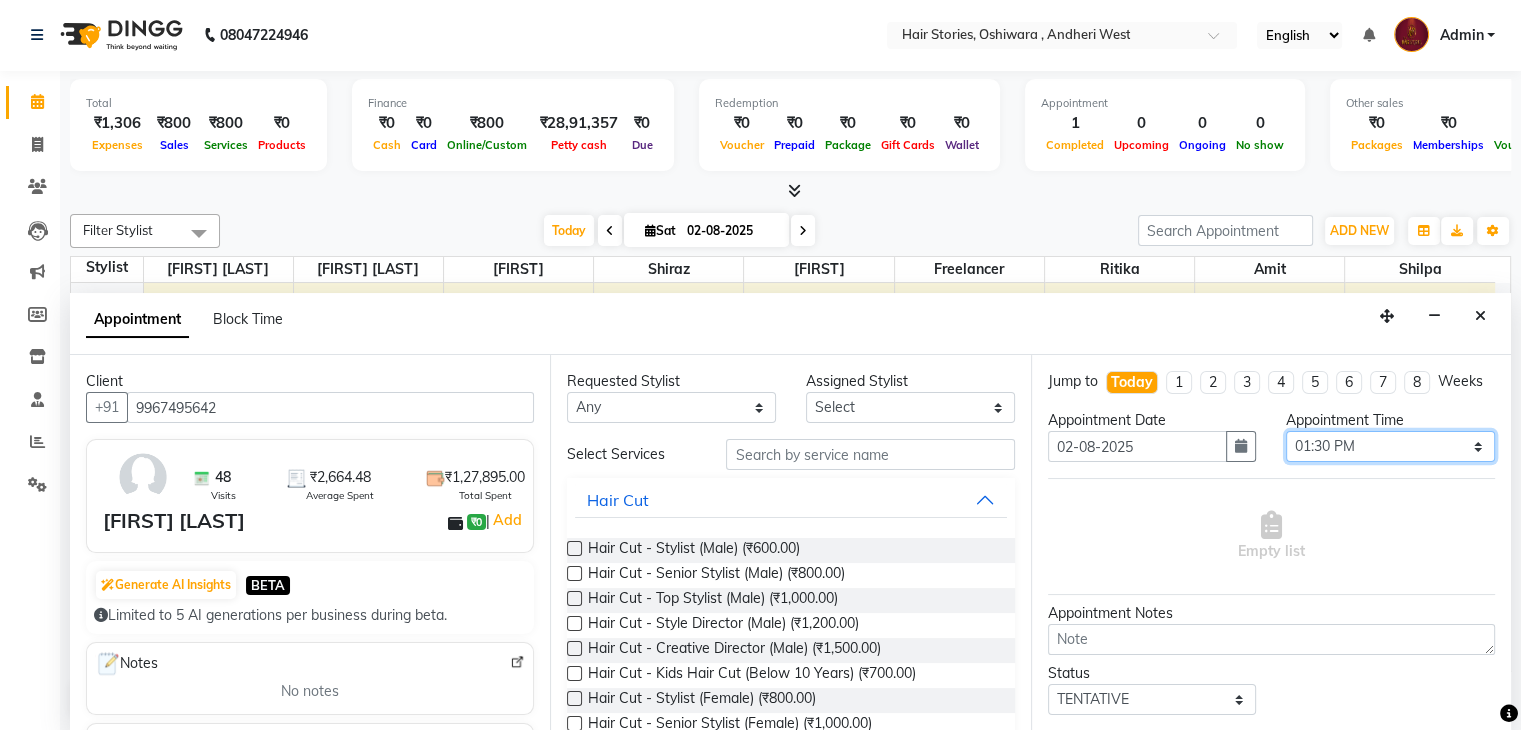 click on "Select 09:00 AM 09:15 AM 09:30 AM 09:45 AM 10:00 AM 10:15 AM 10:30 AM 10:45 AM 11:00 AM 11:15 AM 11:30 AM 11:45 AM 12:00 PM 12:15 PM 12:30 PM 12:45 PM 01:00 PM 01:15 PM 01:30 PM 01:45 PM 02:00 PM 02:15 PM 02:30 PM 02:45 PM 03:00 PM 03:15 PM 03:30 PM 03:45 PM 04:00 PM 04:15 PM 04:30 PM 04:45 PM 05:00 PM 05:15 PM 05:30 PM 05:45 PM 06:00 PM 06:15 PM 06:30 PM 06:45 PM 07:00 PM 07:15 PM 07:30 PM 07:45 PM 08:00 PM 08:15 PM 08:30 PM 08:45 PM 09:00 PM 09:15 PM 09:30 PM 09:45 PM 10:00 PM 10:15 PM 10:30 PM" at bounding box center [1390, 446] 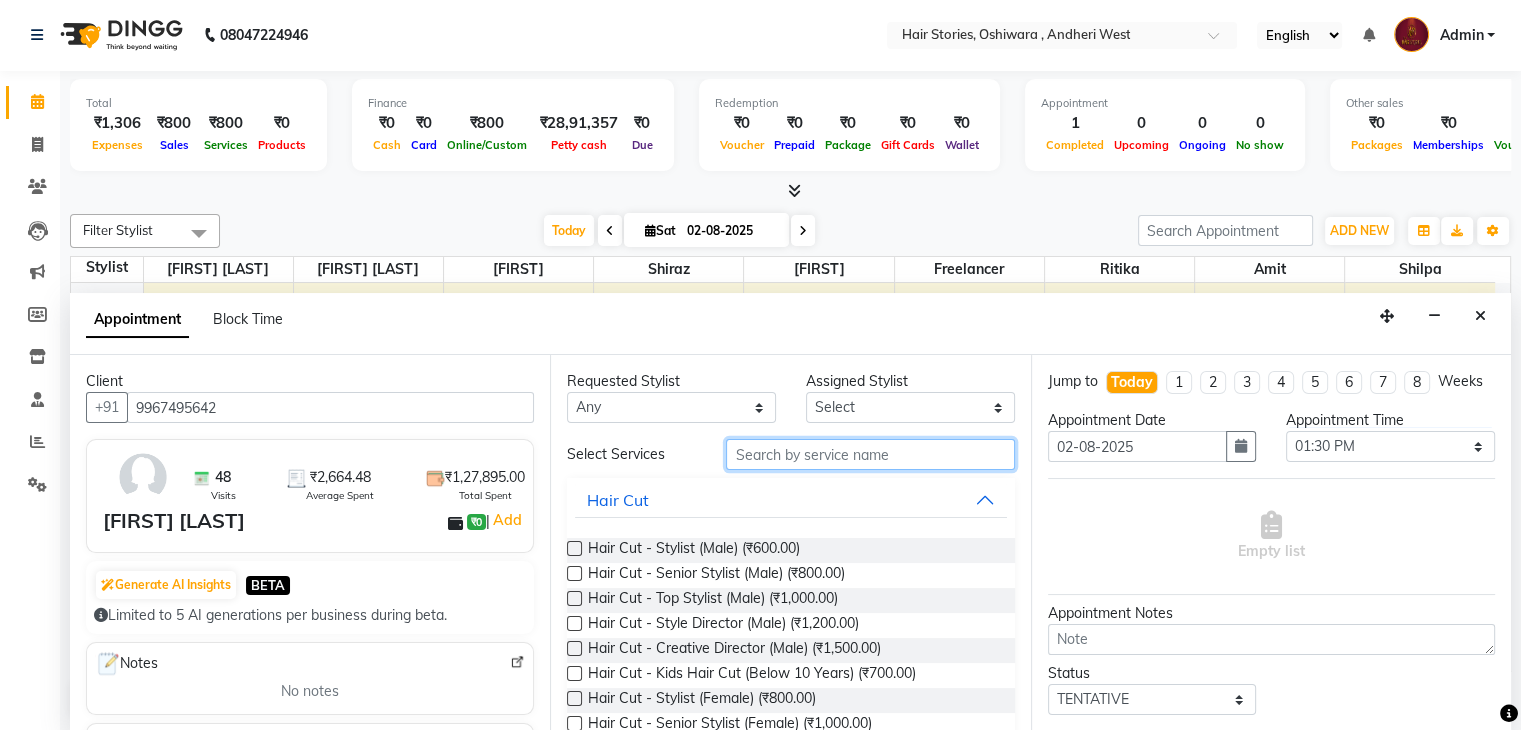 click at bounding box center [870, 454] 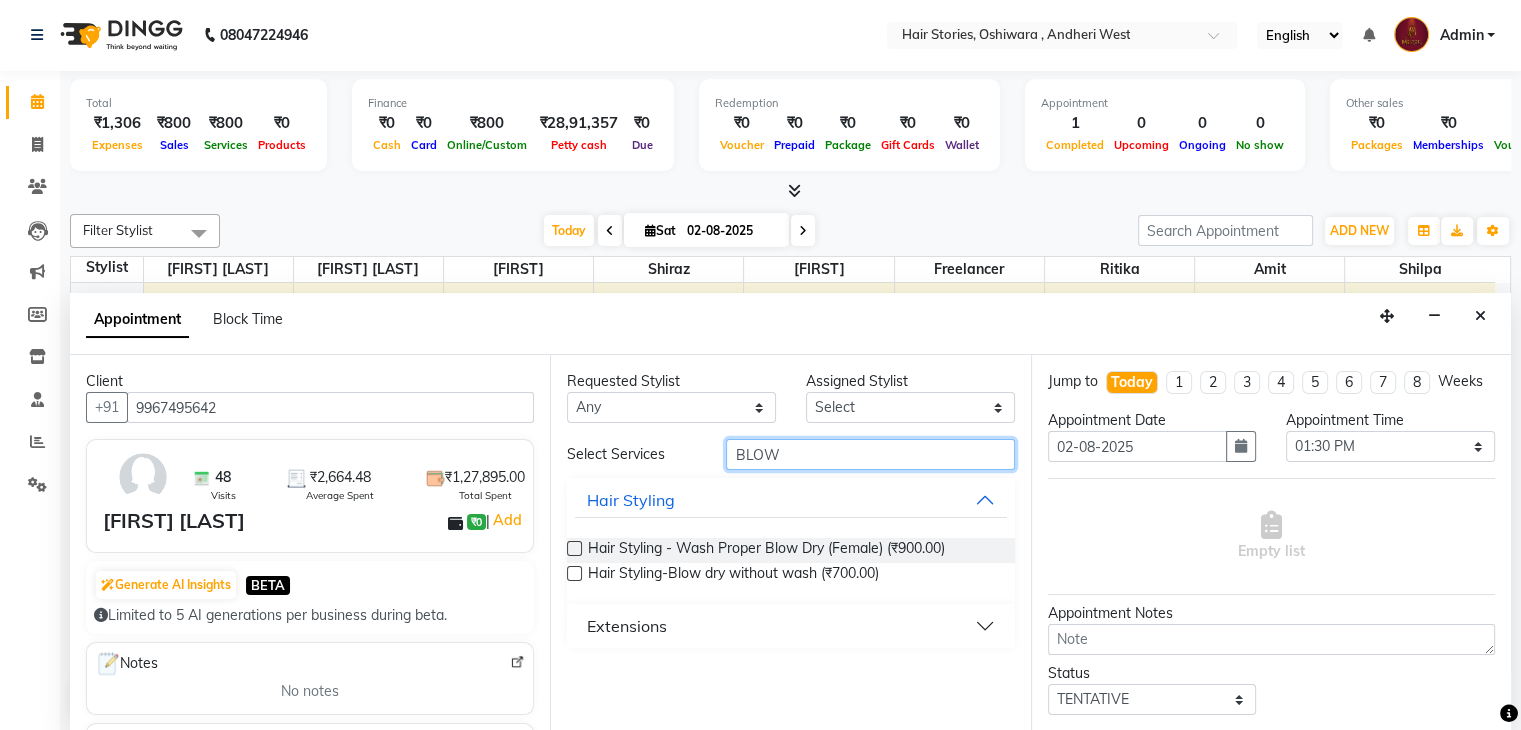 type on "BLOW" 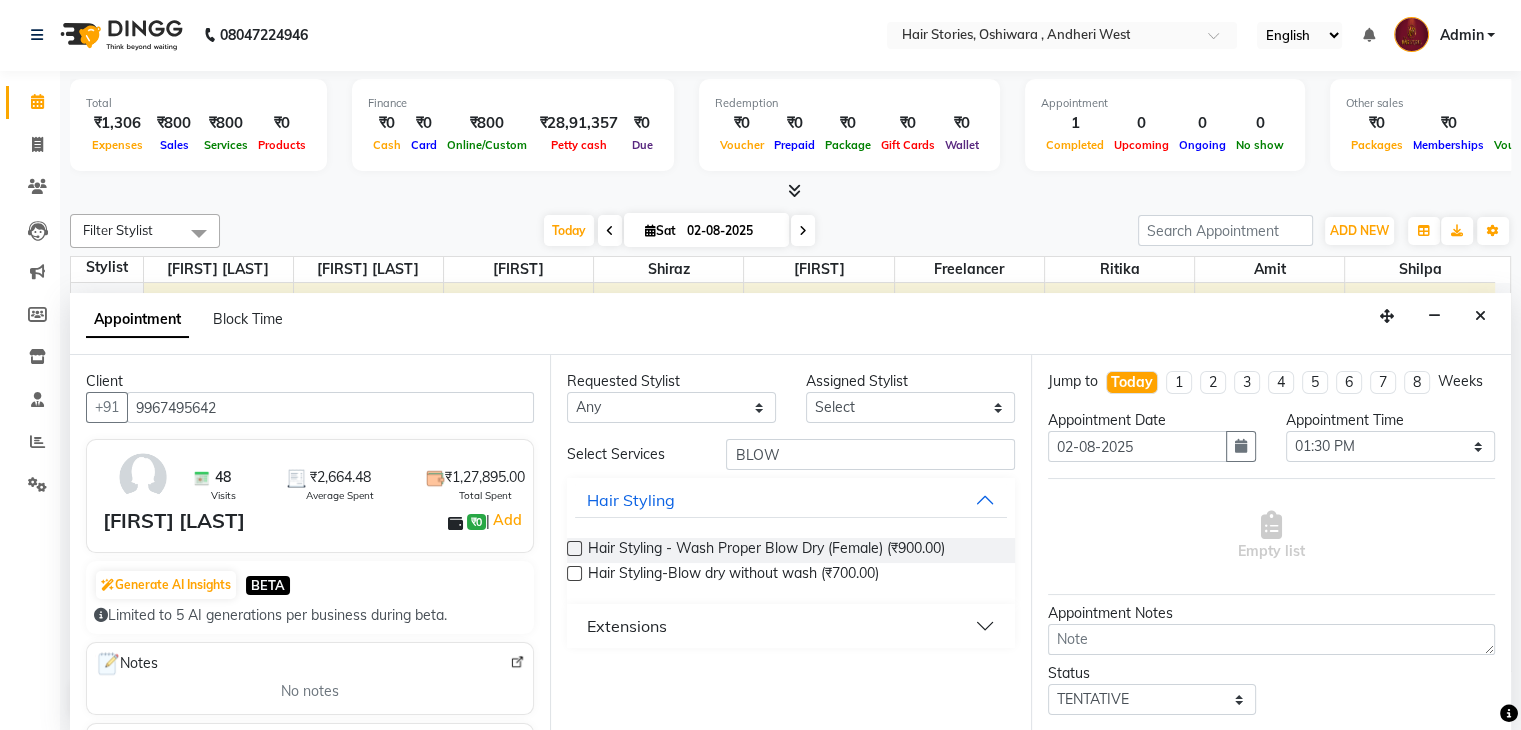 click at bounding box center [574, 548] 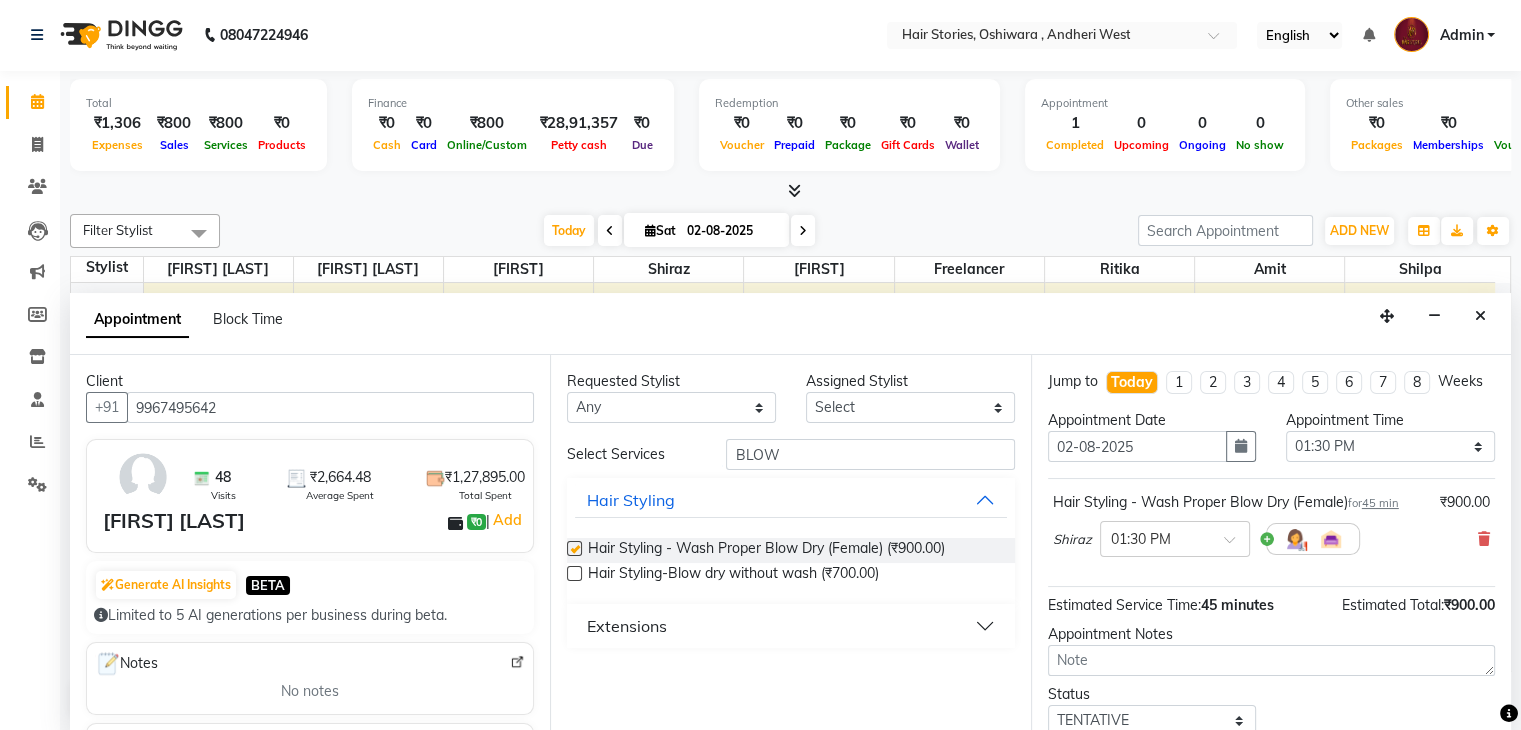 checkbox on "false" 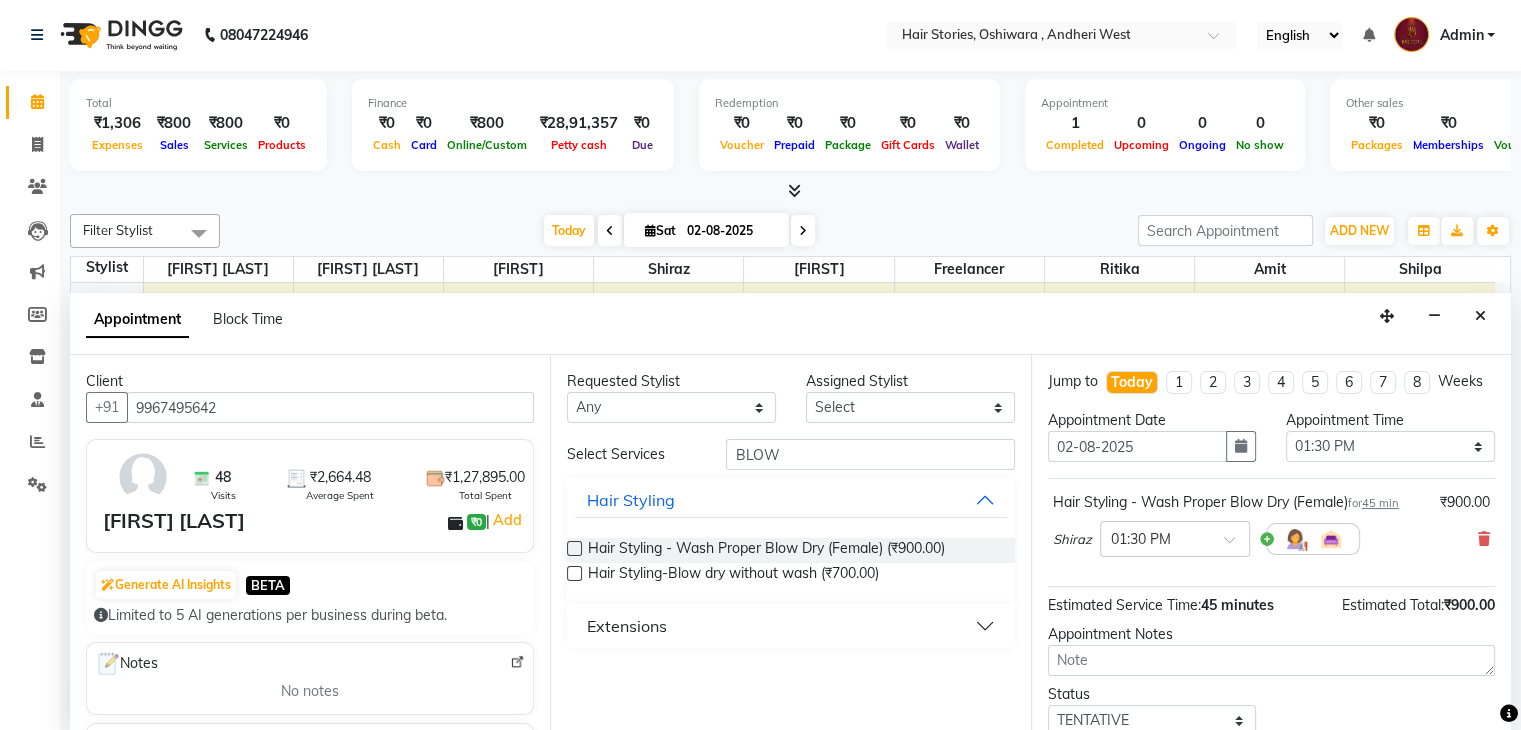 scroll, scrollTop: 149, scrollLeft: 0, axis: vertical 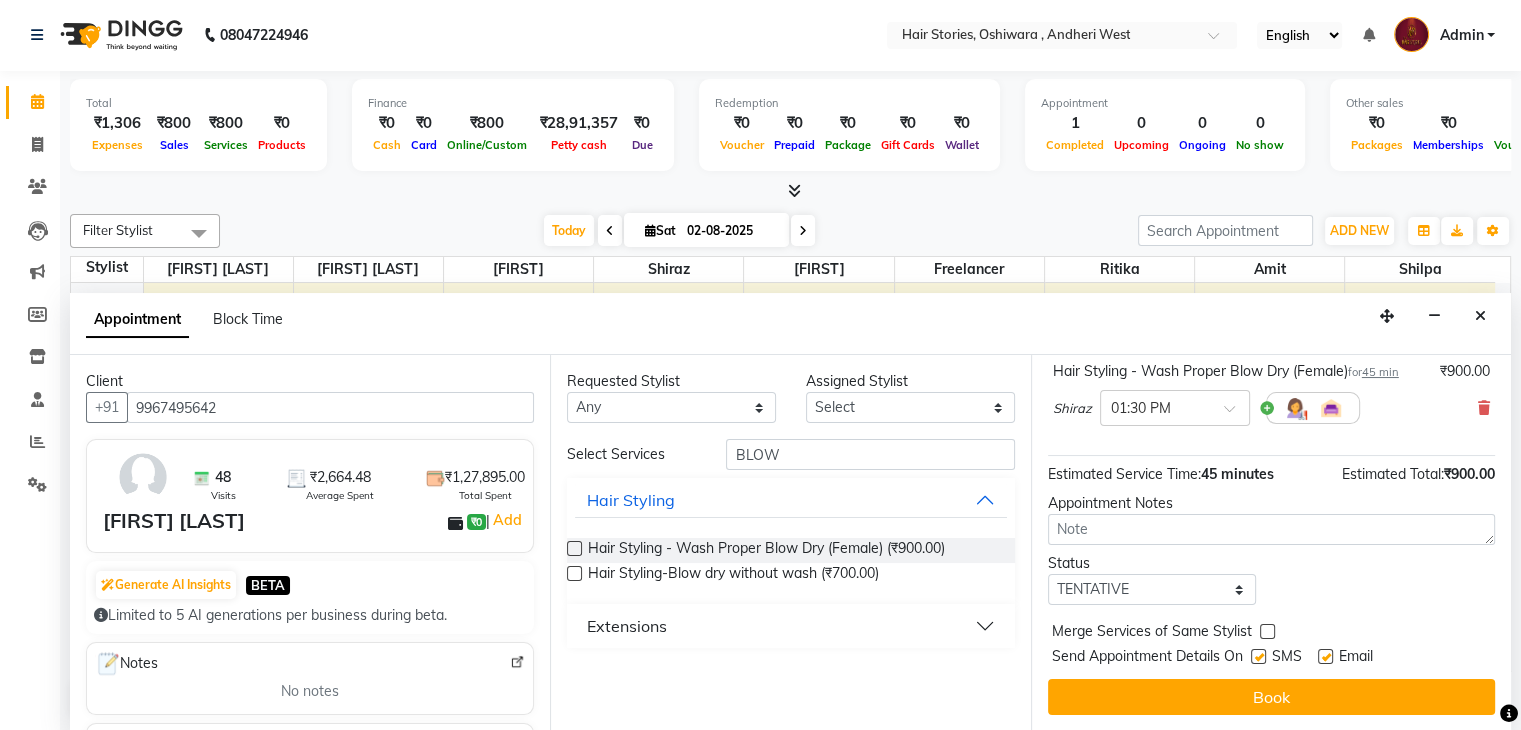 click on "Status" at bounding box center (1152, 563) 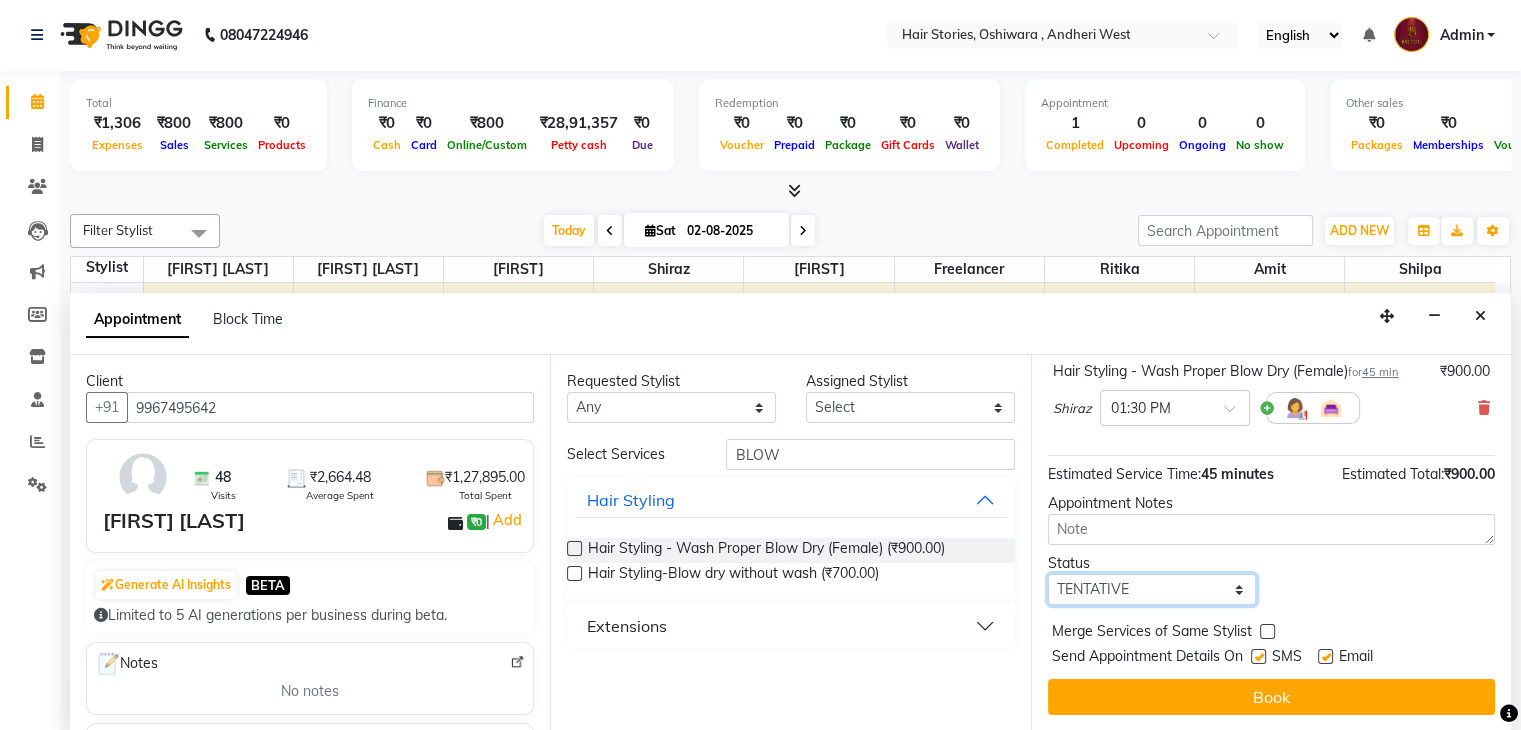 click on "Select TENTATIVE CONFIRM CHECK-IN UPCOMING" at bounding box center [1152, 589] 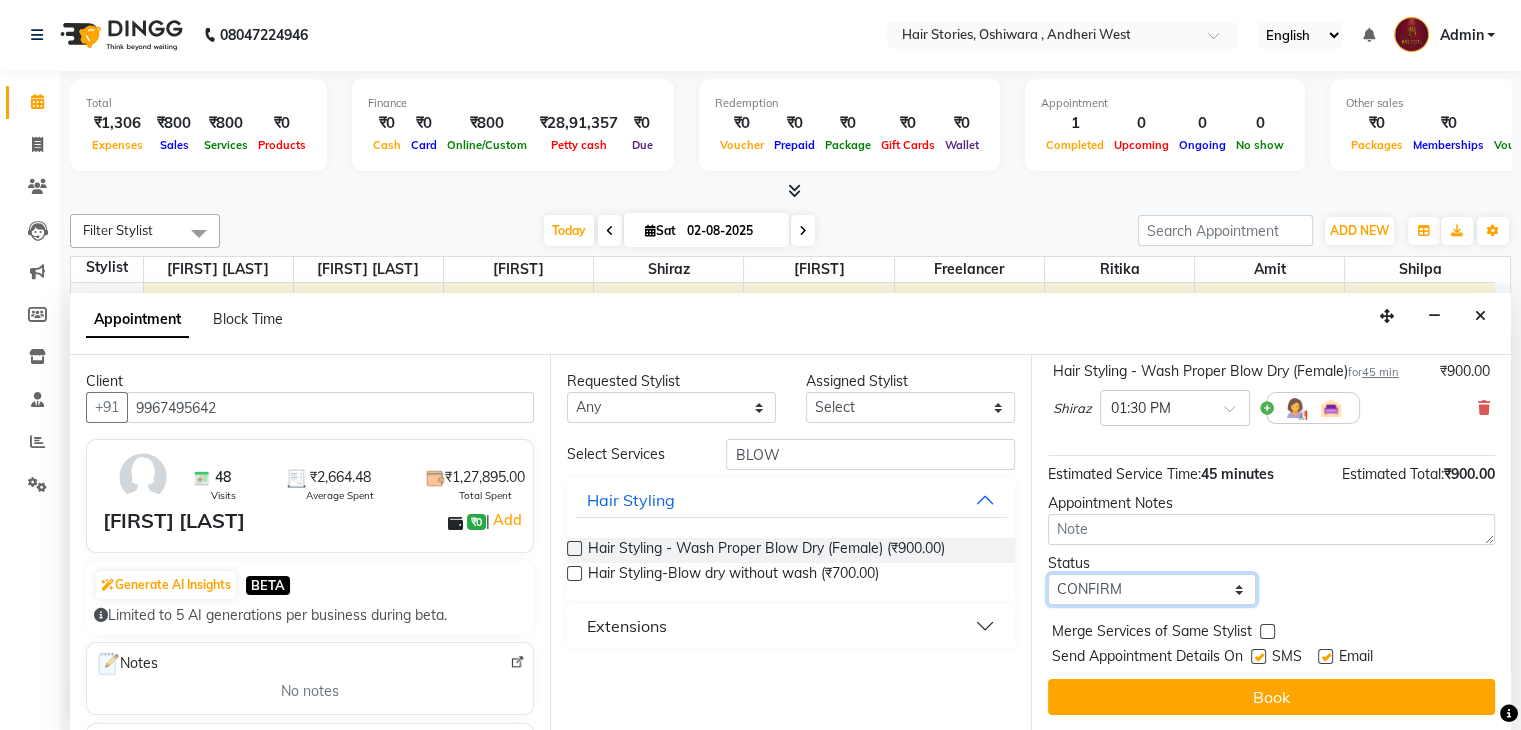 click on "Select TENTATIVE CONFIRM CHECK-IN UPCOMING" at bounding box center (1152, 589) 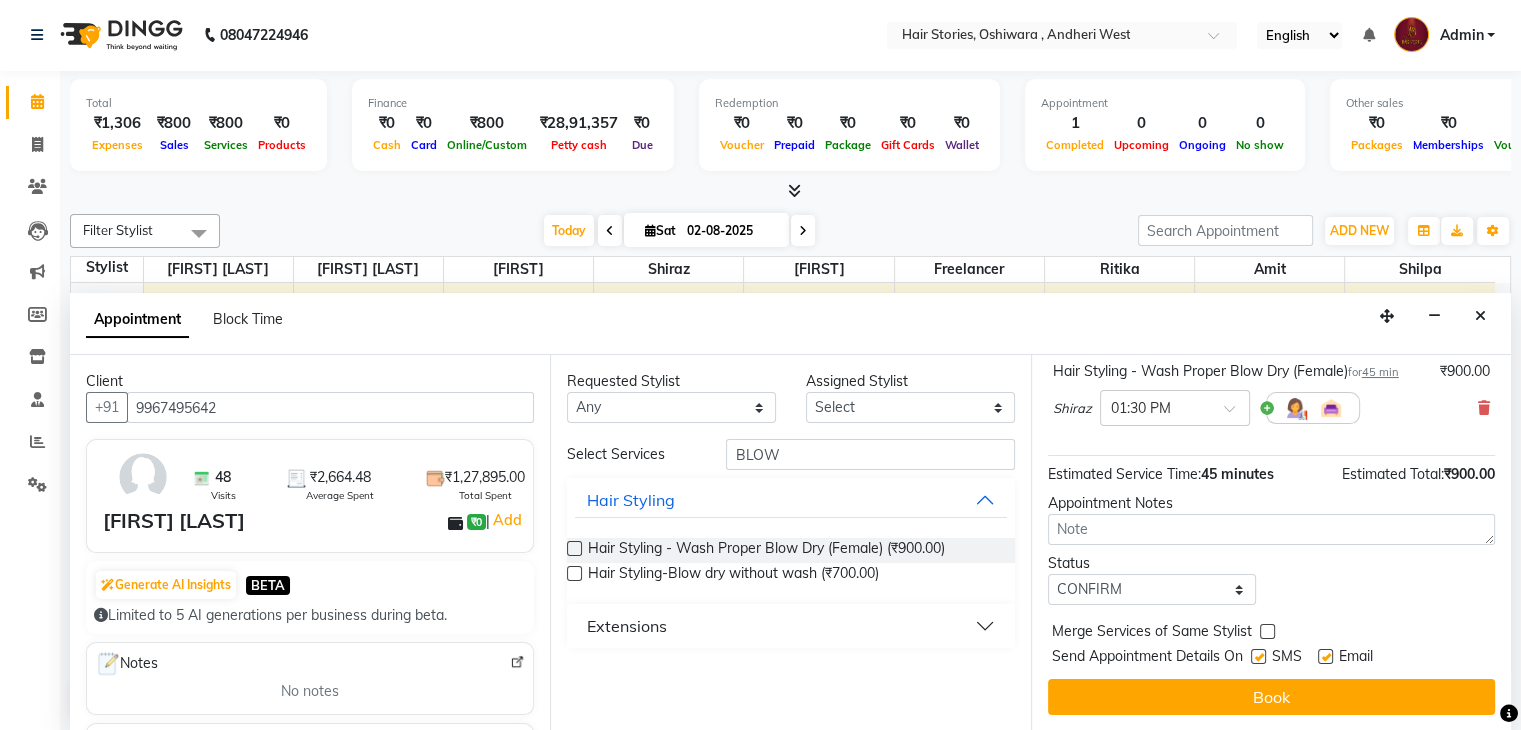 click at bounding box center [1258, 656] 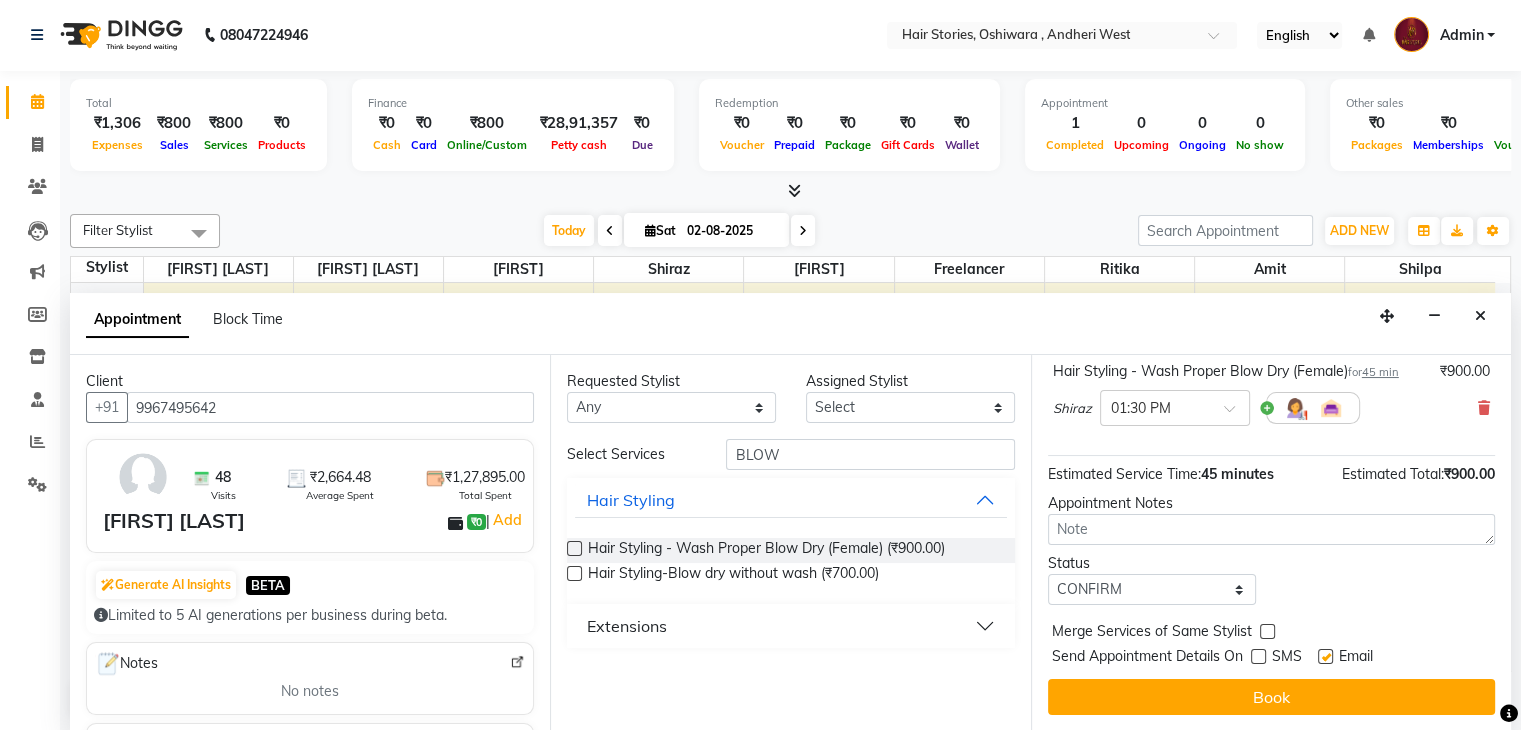 click at bounding box center [1325, 656] 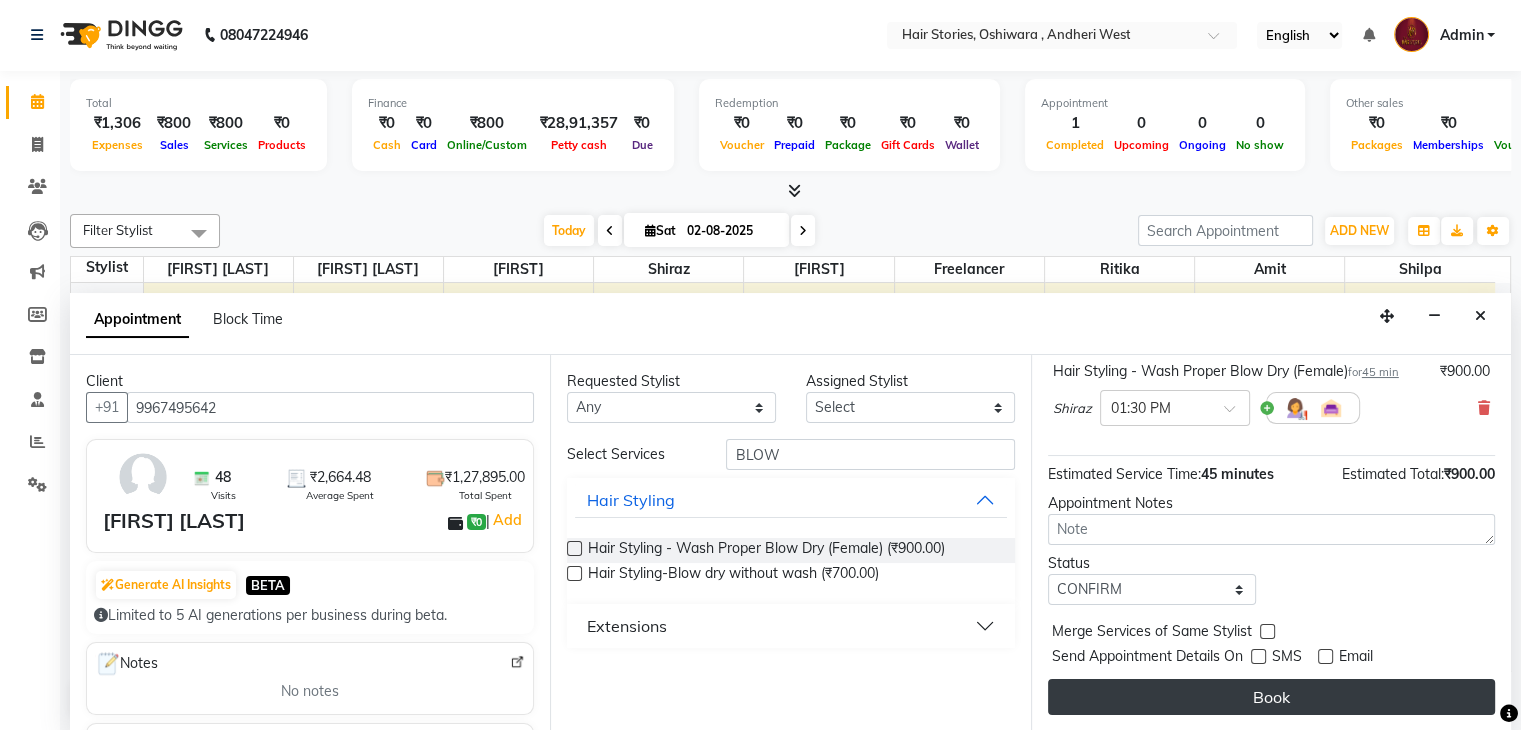 click on "Book" at bounding box center [1271, 697] 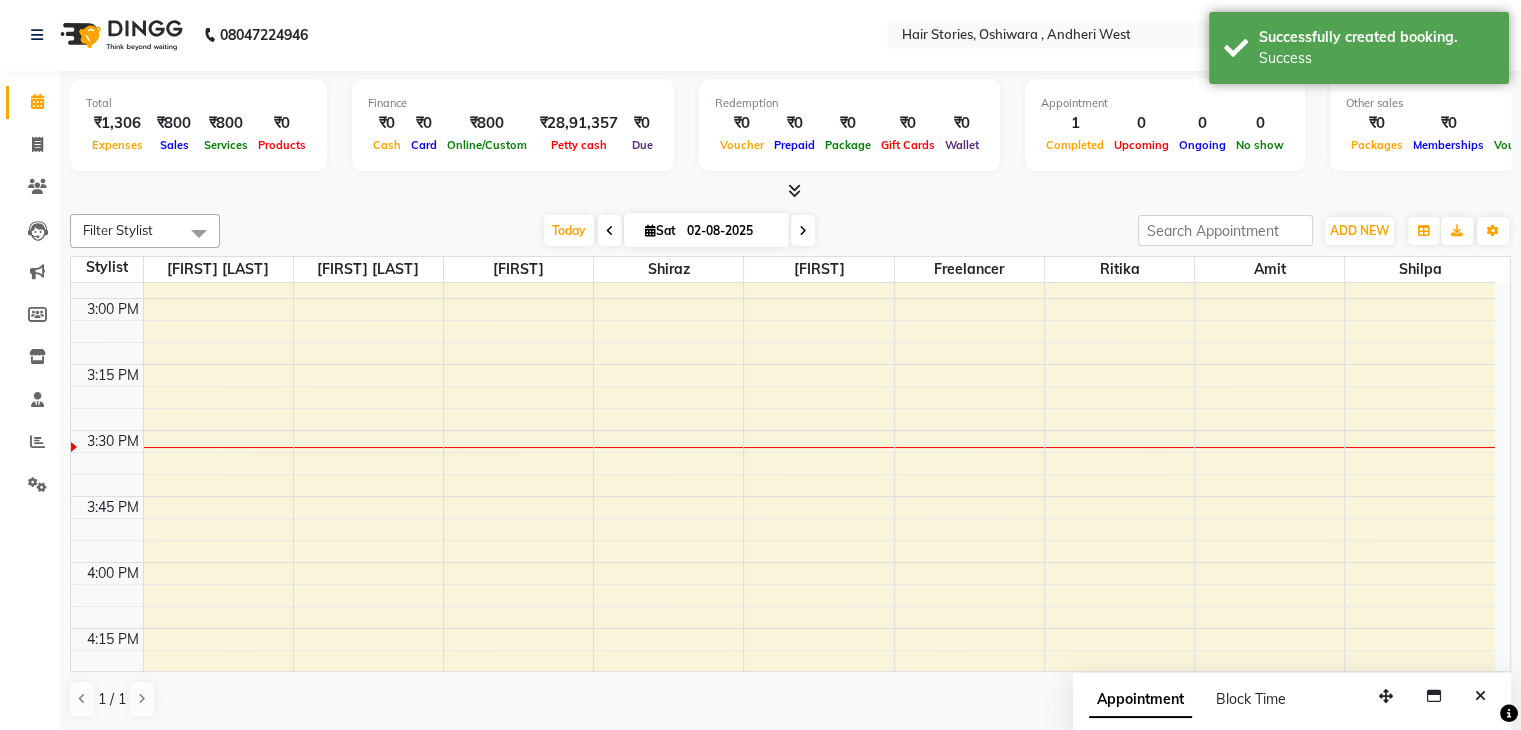 scroll, scrollTop: 0, scrollLeft: 0, axis: both 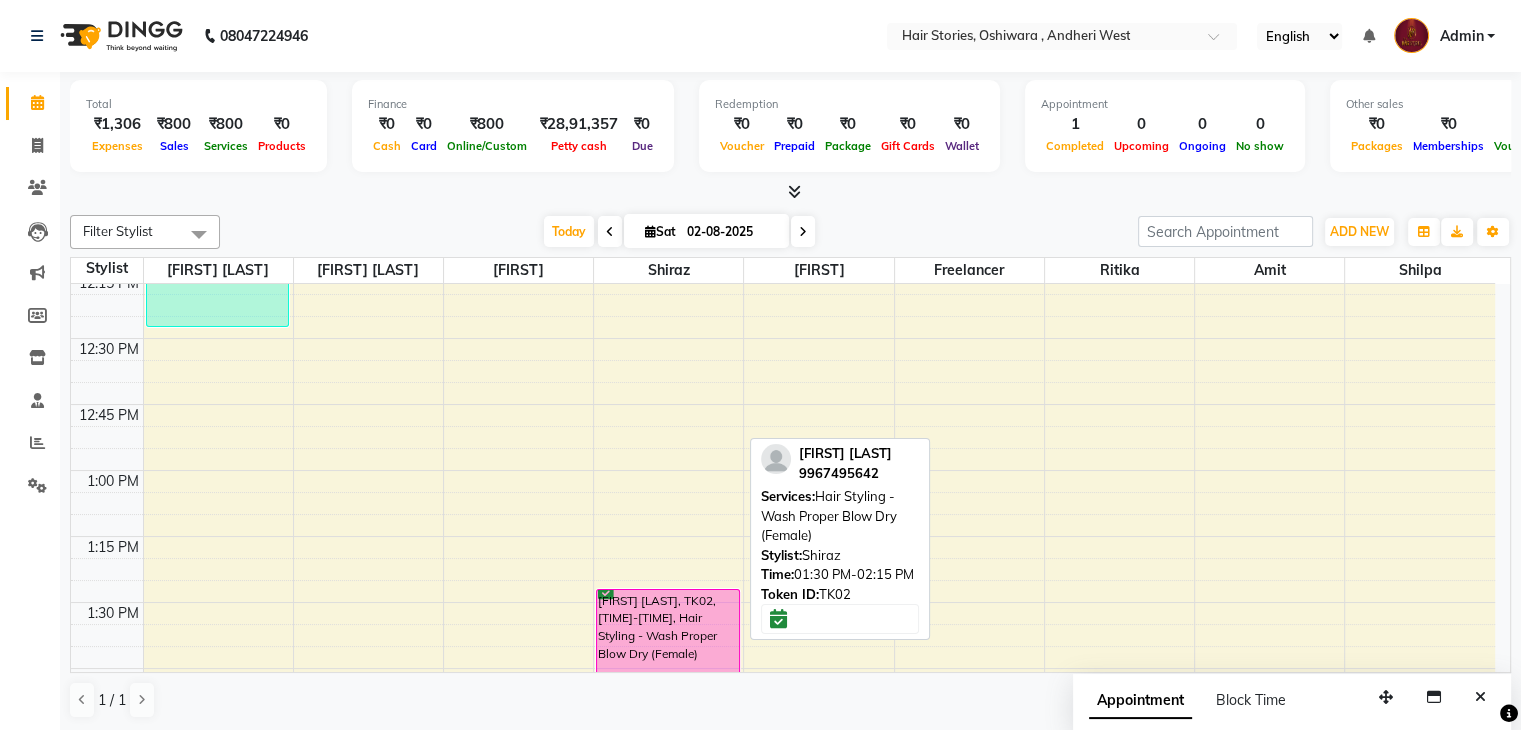 click on "[FIRST] [LAST], TK02, [TIME]-[TIME], Hair Styling - Wash Proper Blow Dry (Female)" at bounding box center [668, 687] 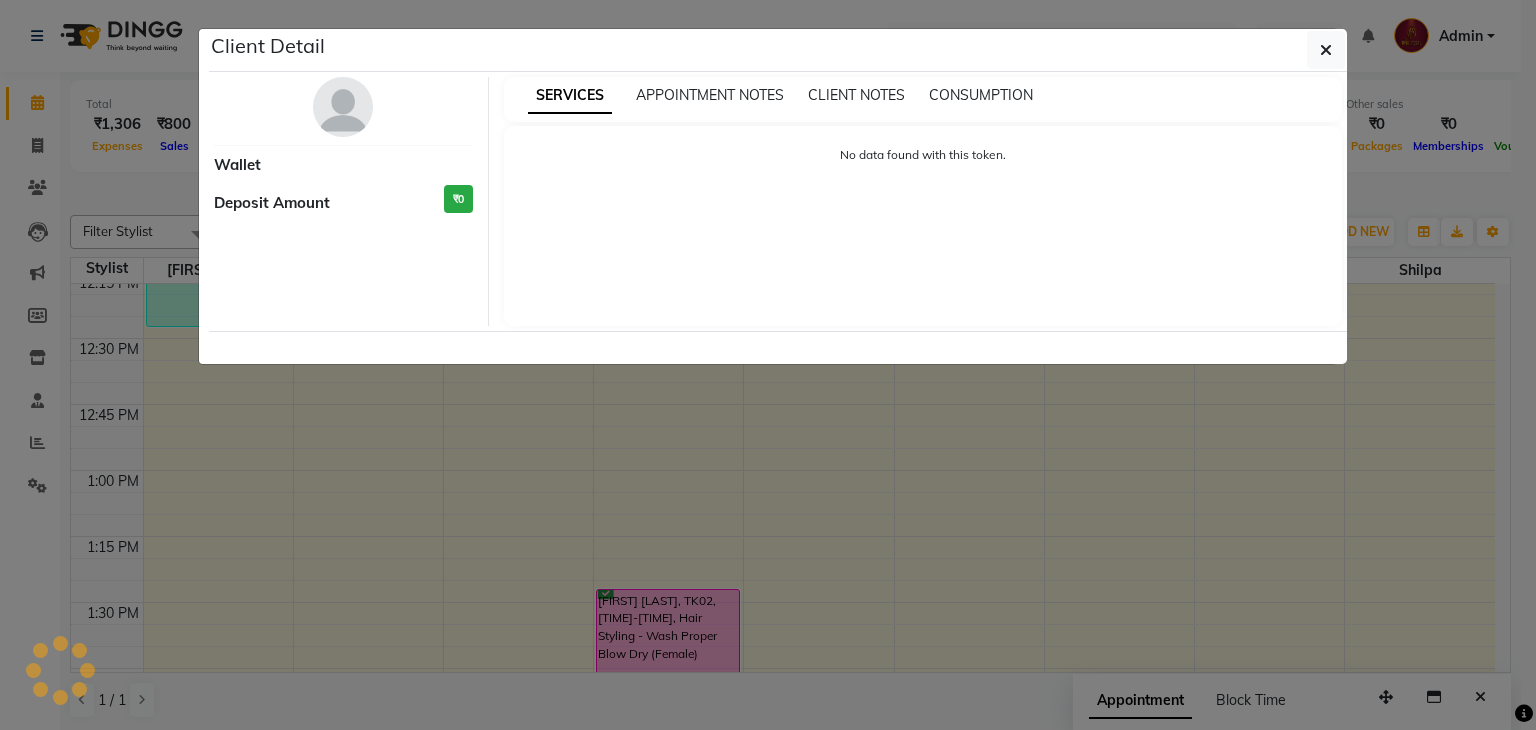 select on "6" 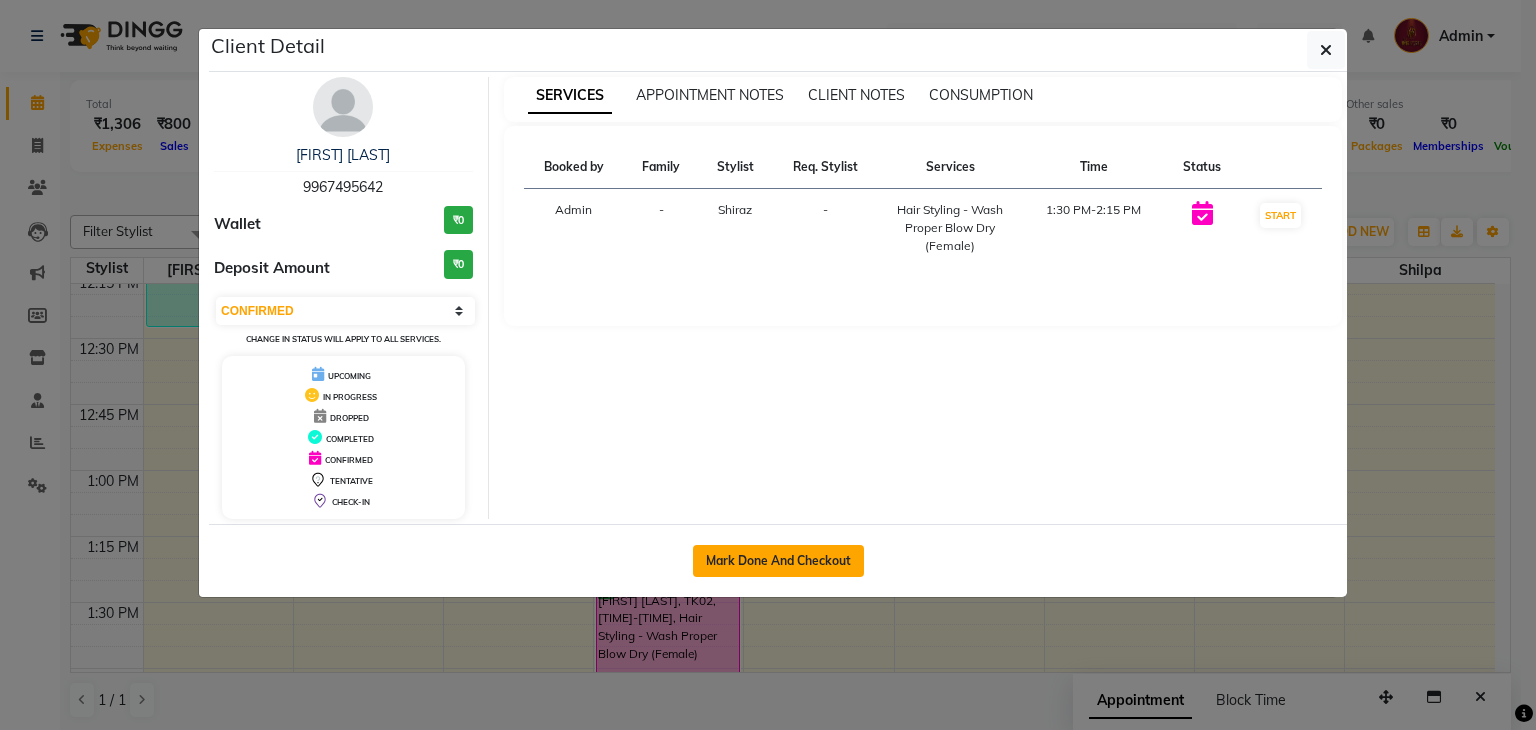 click on "Mark Done And Checkout" 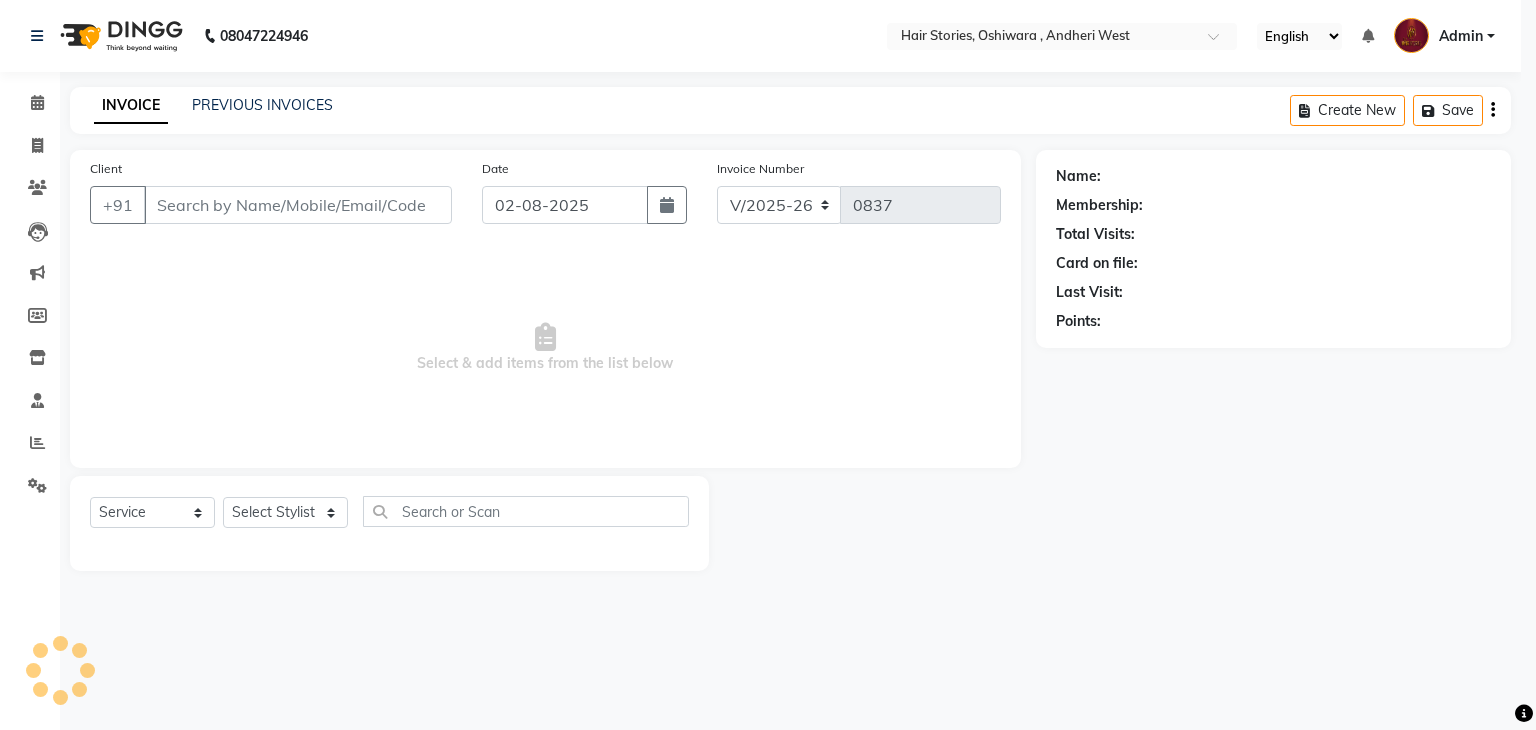 select on "3" 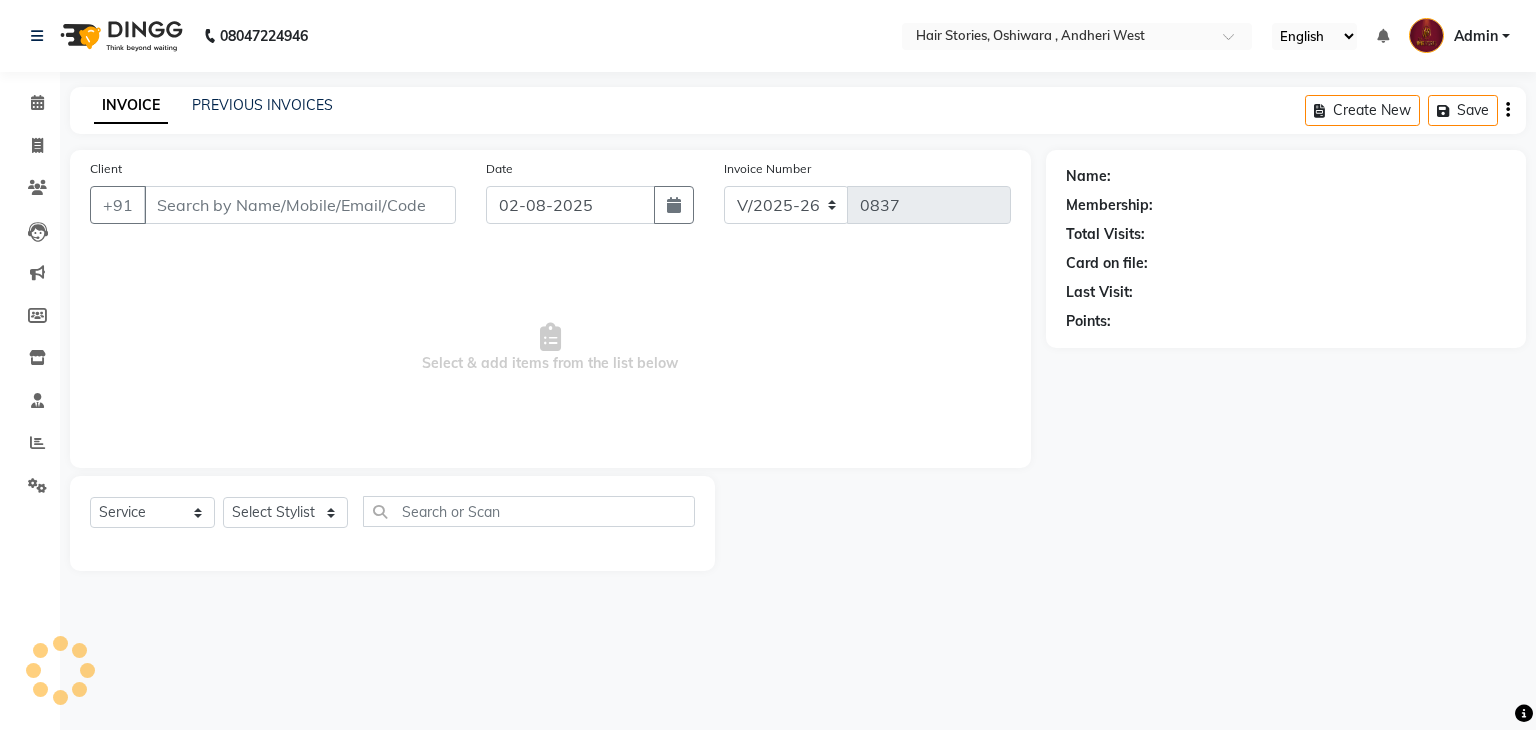 type on "9967495642" 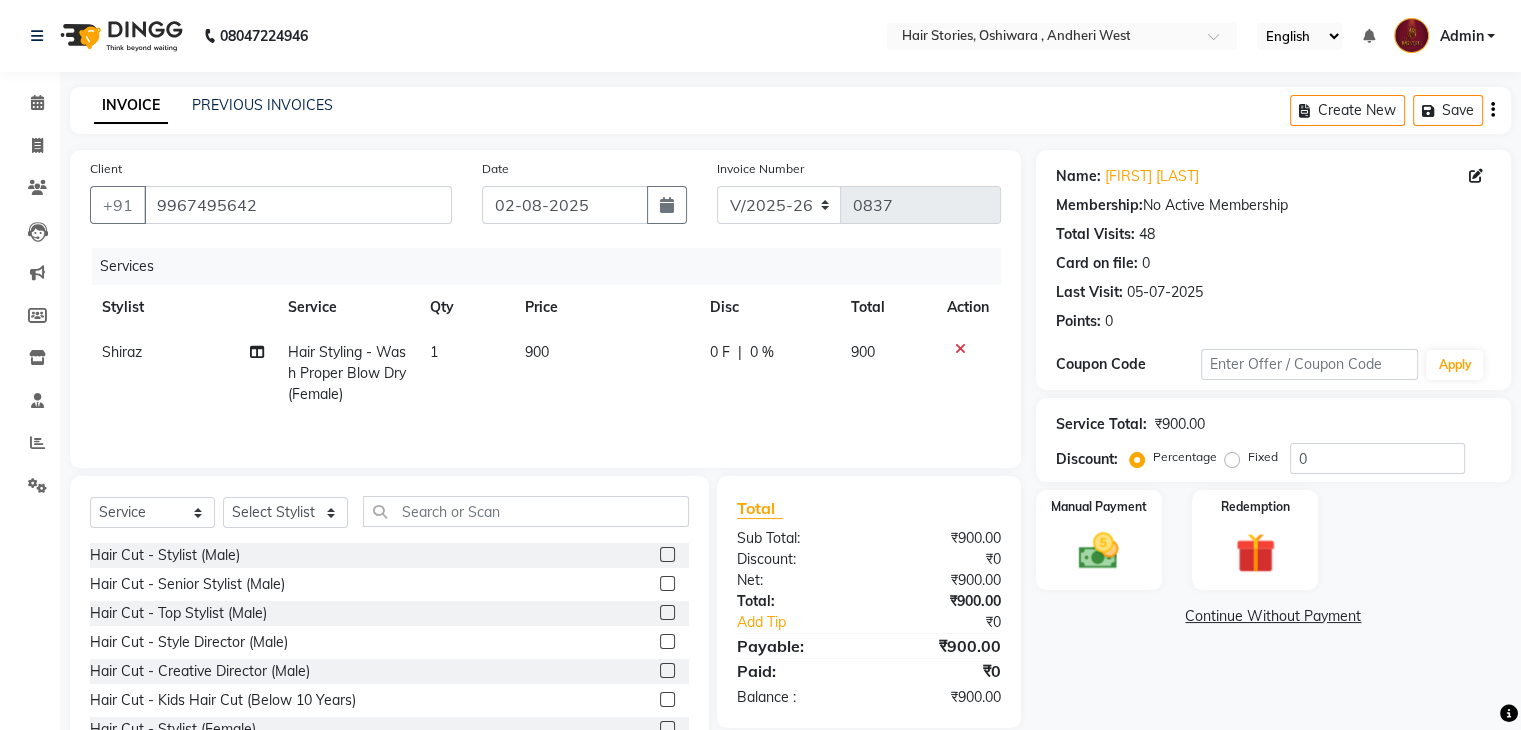 click on "Services Stylist Service Qty Price Disc Total Action [FIRST] Hair Styling - Wash Proper Blow Dry (Female) 1 900 0 F | 0 % 900" 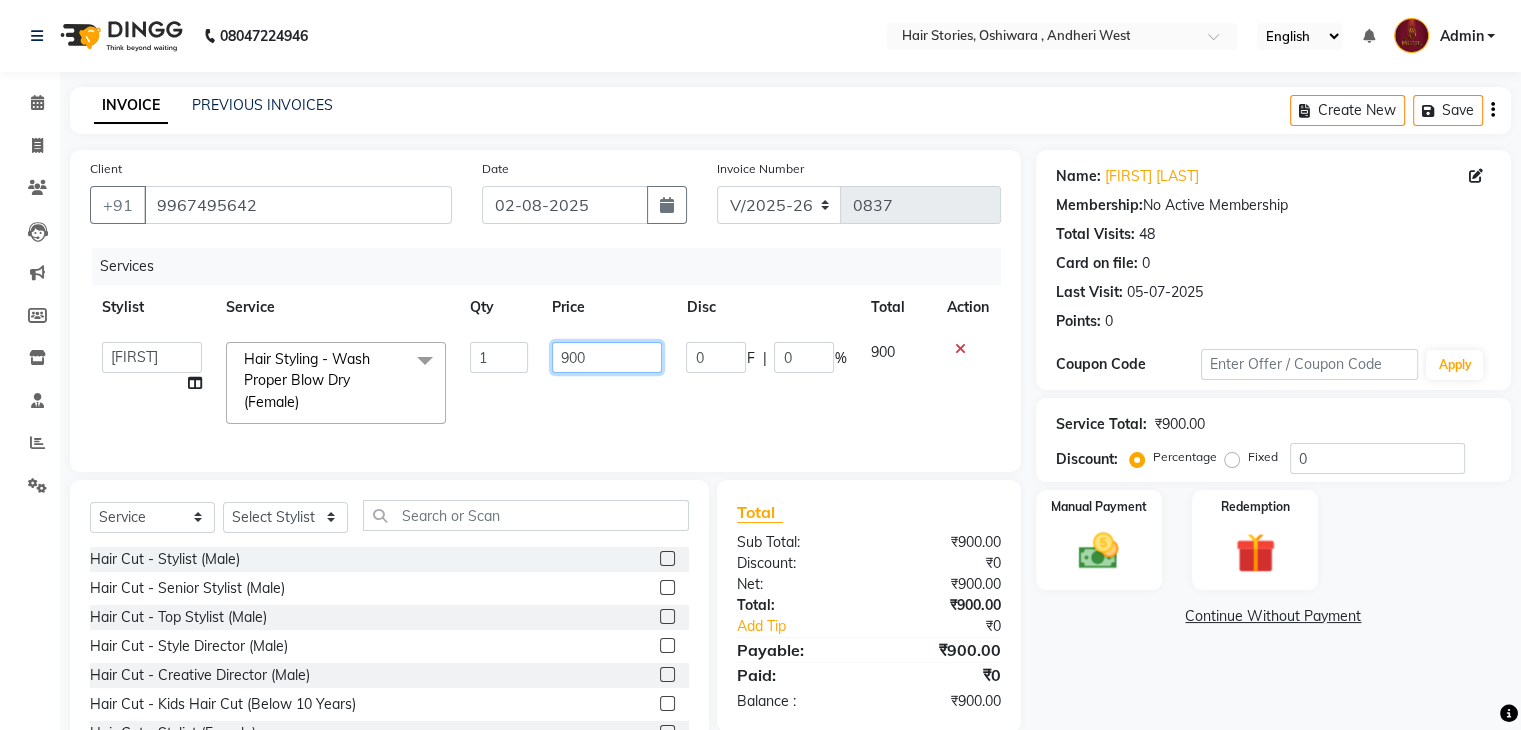 drag, startPoint x: 596, startPoint y: 359, endPoint x: 504, endPoint y: 369, distance: 92.541885 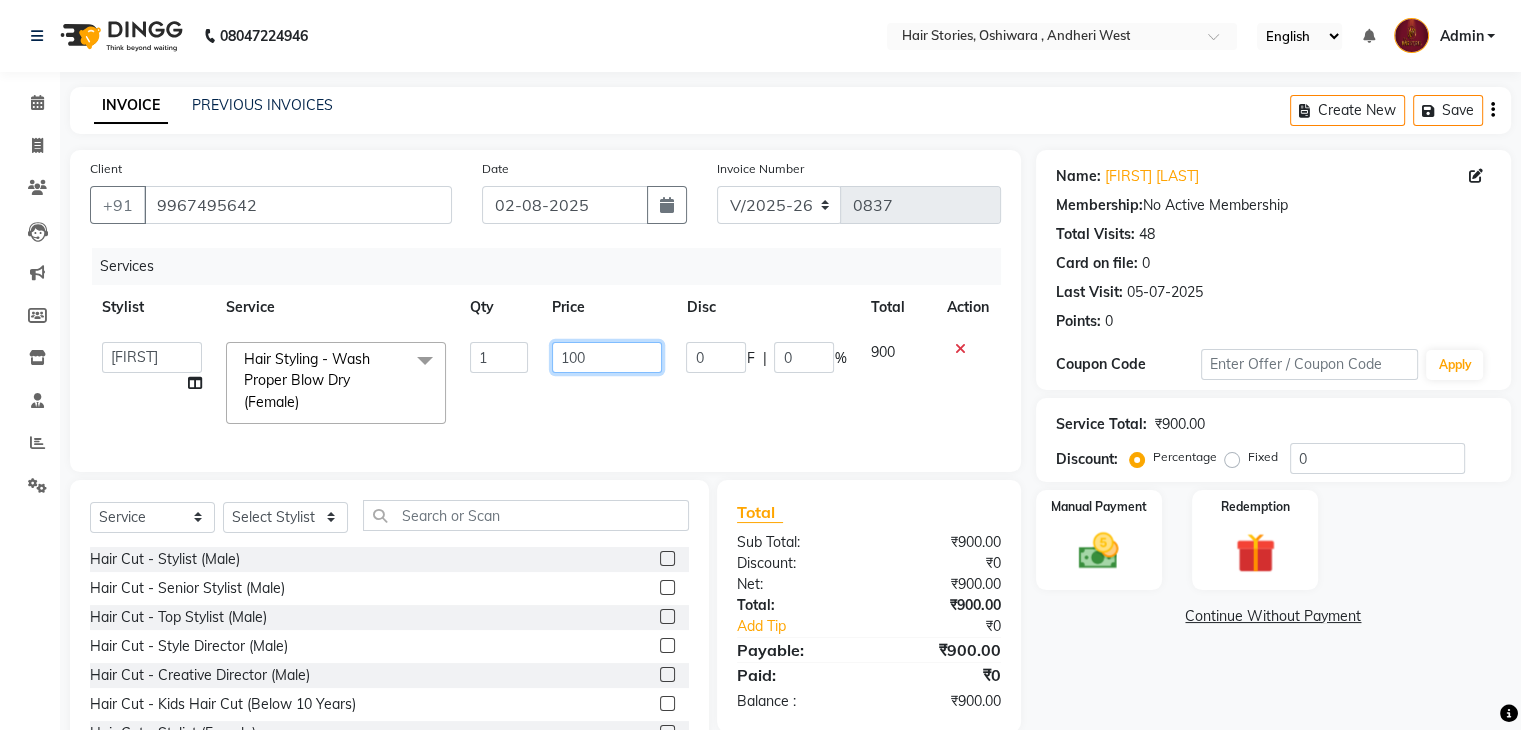 type on "1000" 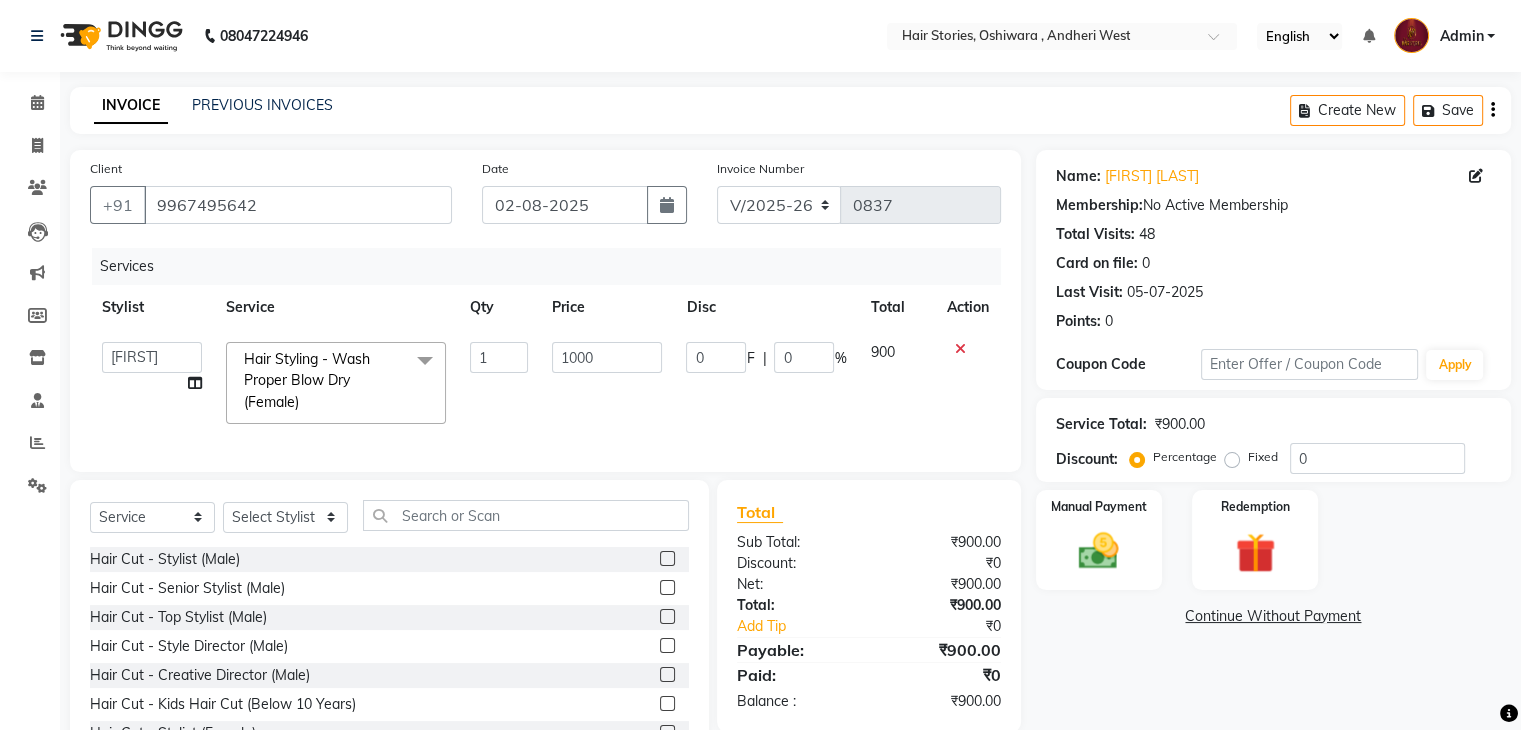 click on "Name: [FIRST] [LAST] Membership:  No Active Membership  Total Visits:  48 Card on file:  0 Last Visit:   [DATE] Points:   0  Coupon Code Apply Service Total:  ₹900.00  Discount:  Percentage   Fixed  0 Manual Payment Redemption  Continue Without Payment" 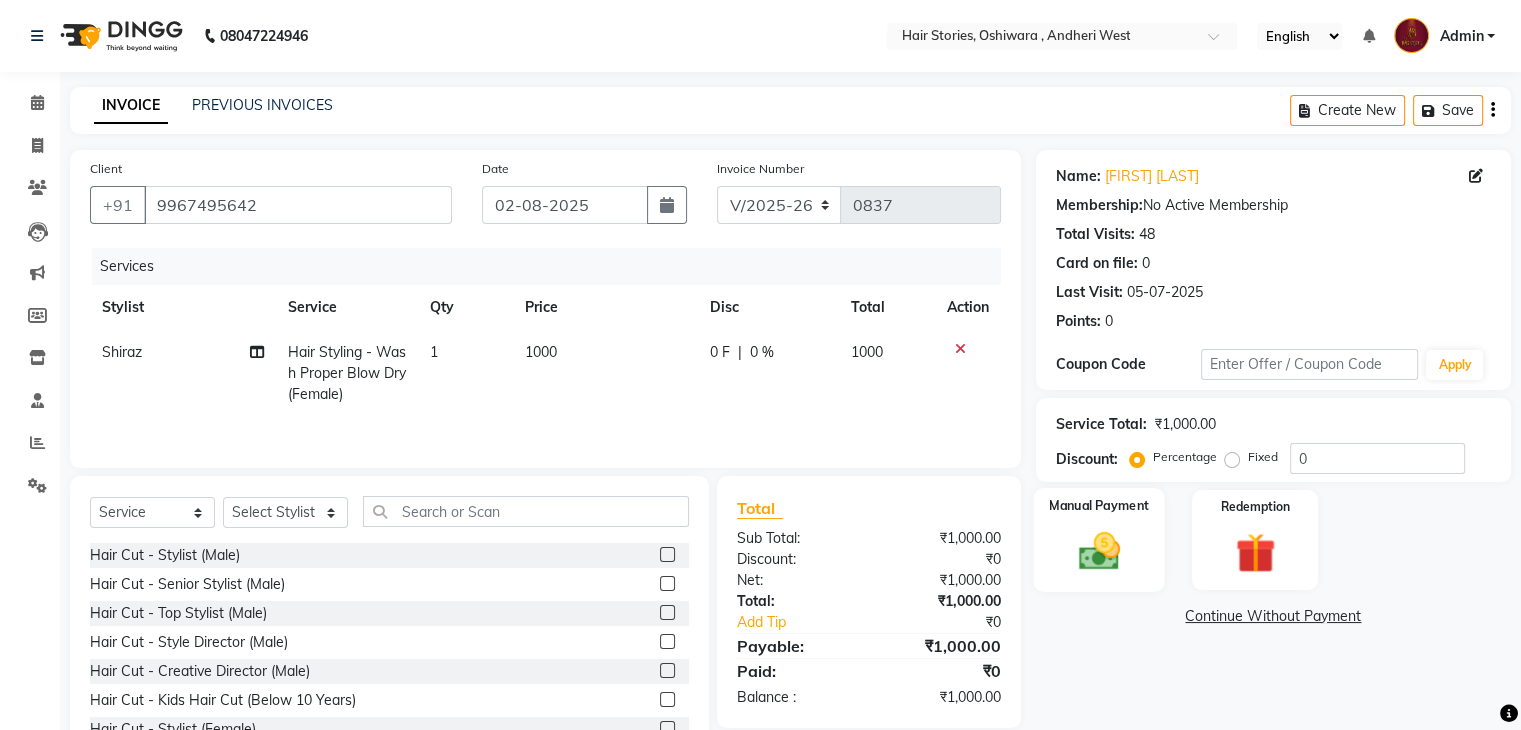 click 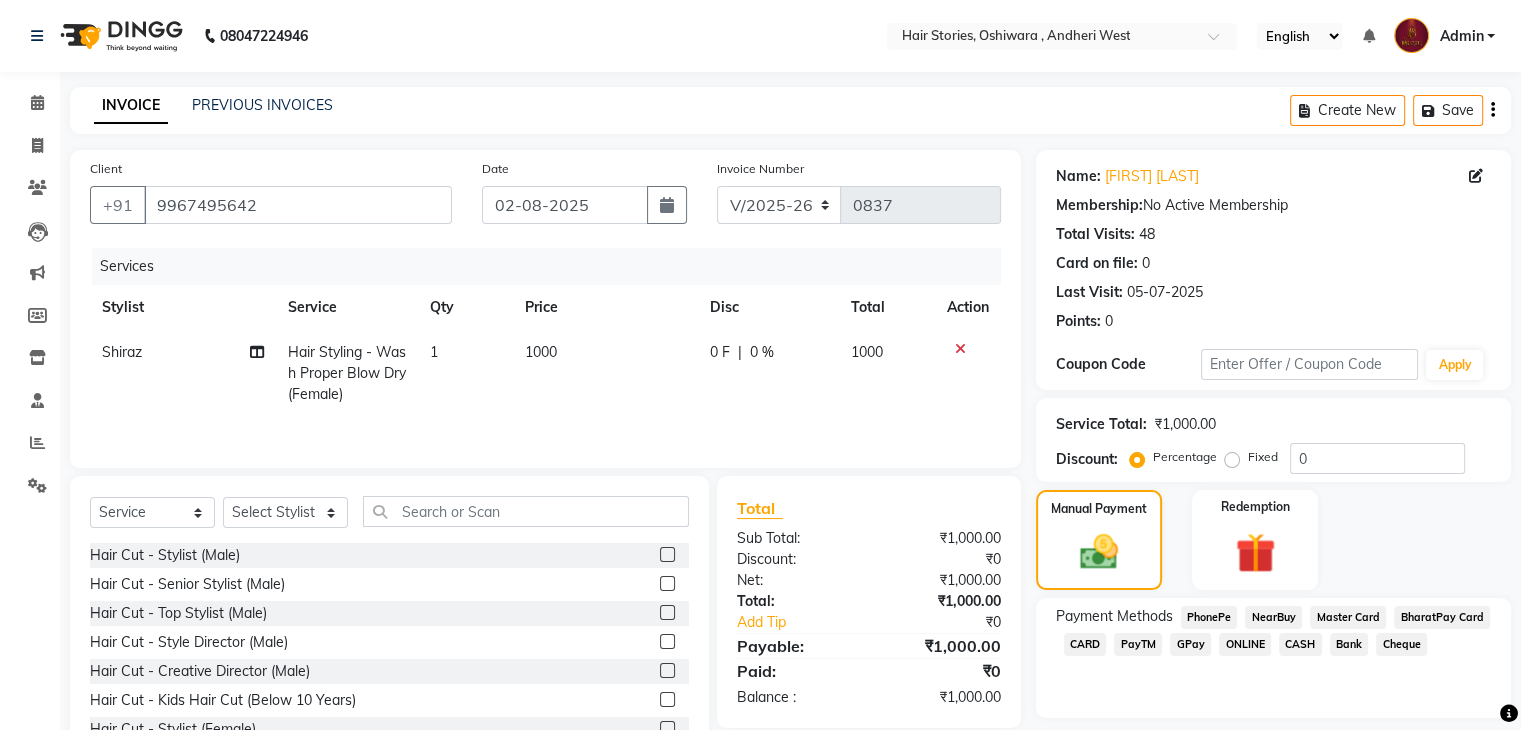 click on "GPay" 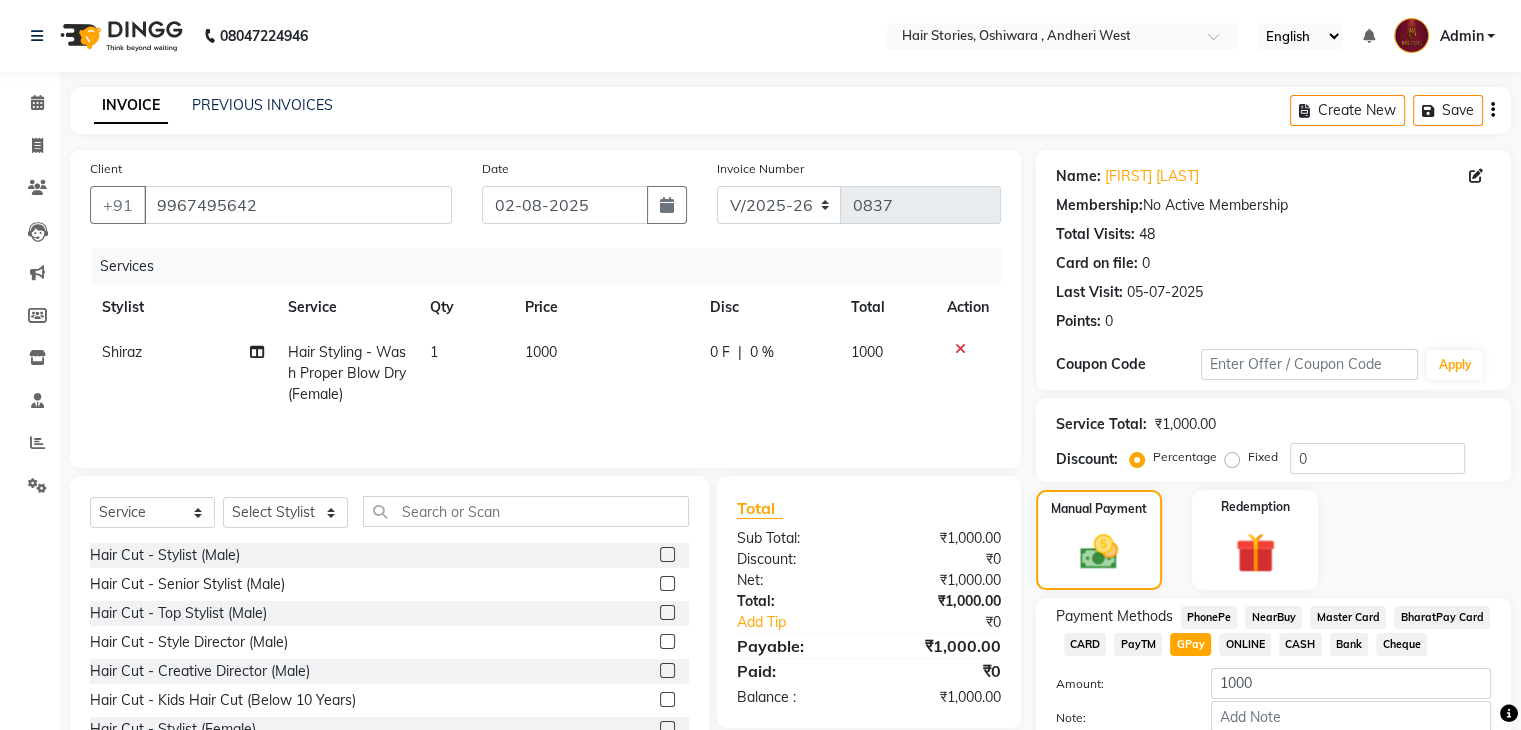 scroll, scrollTop: 117, scrollLeft: 0, axis: vertical 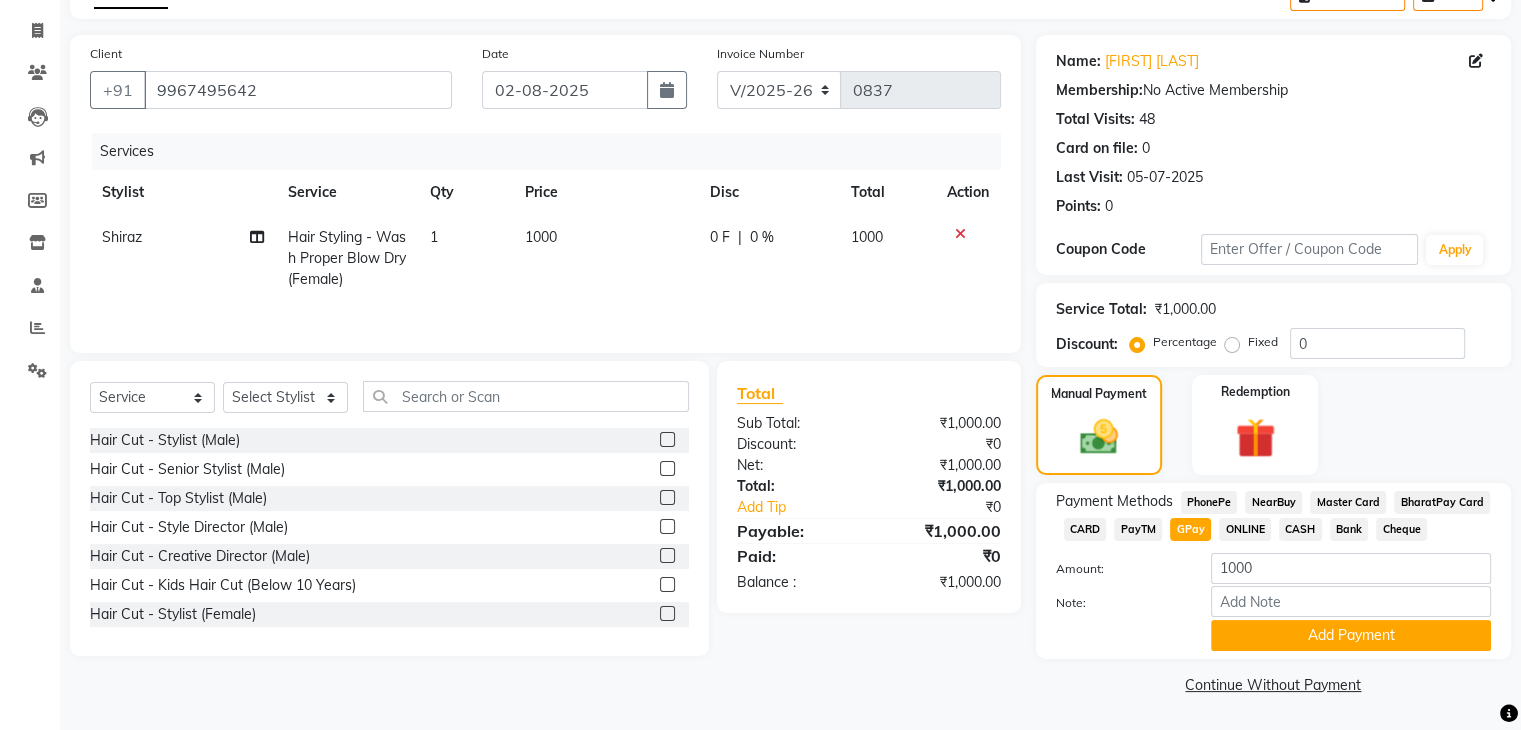 click on "CASH" 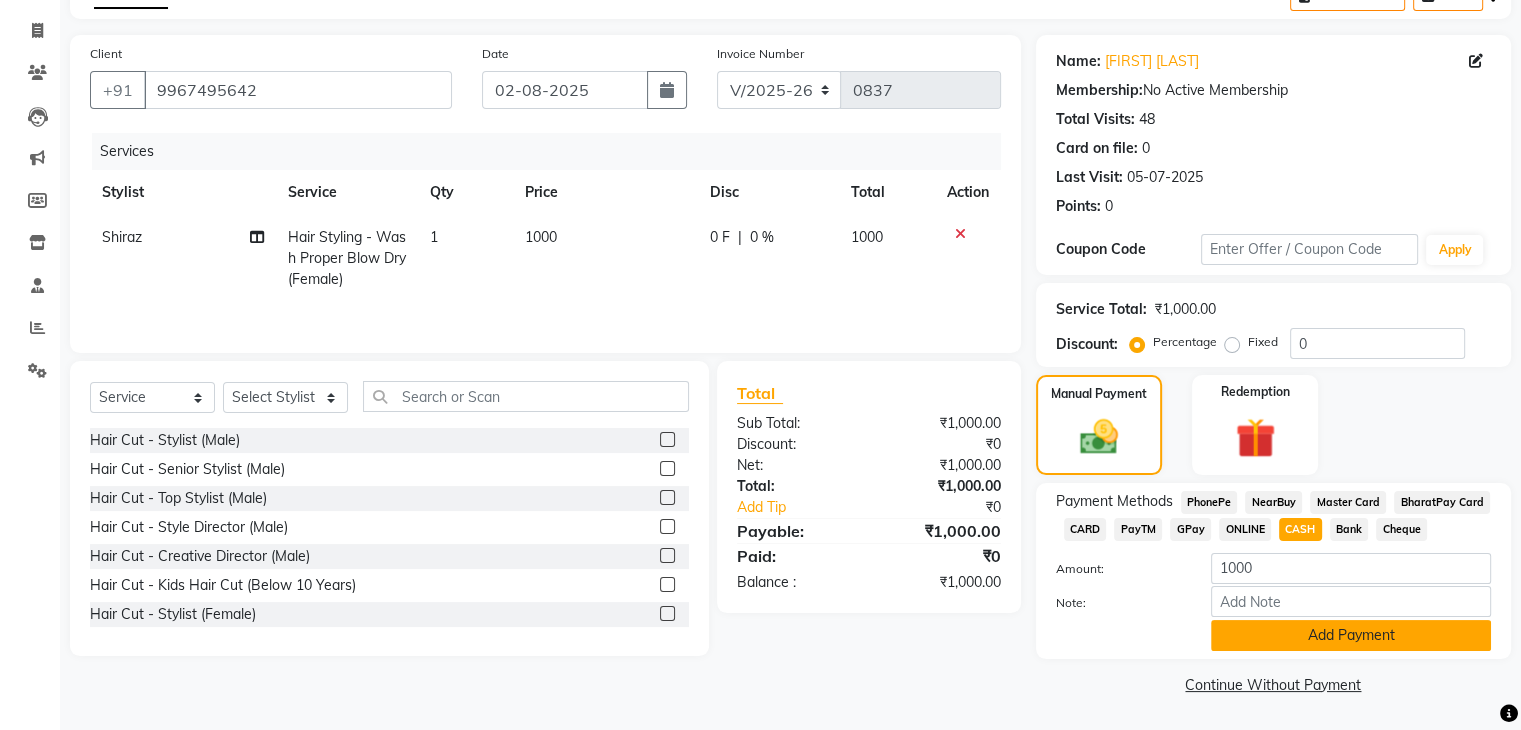 click on "Add Payment" 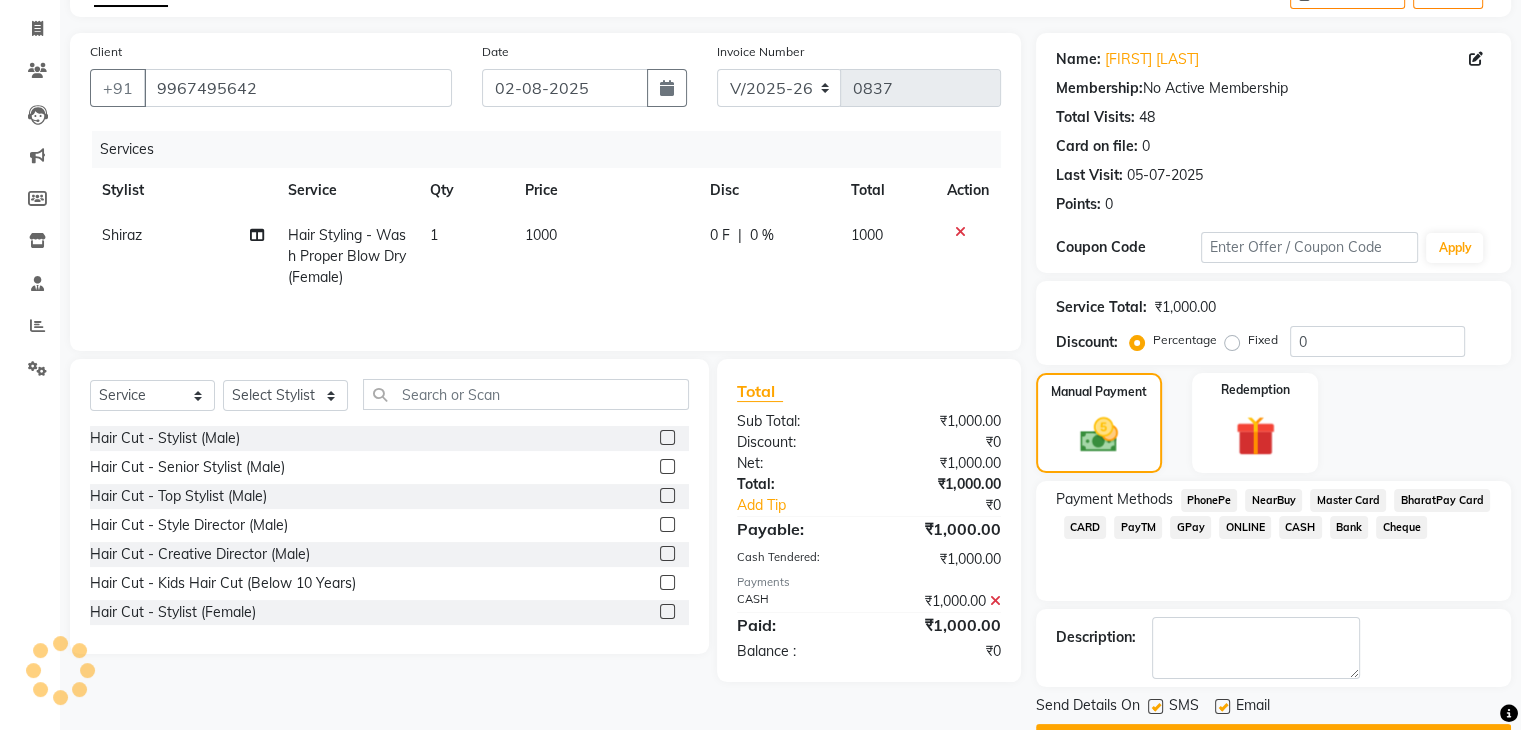 drag, startPoint x: 1516, startPoint y: 378, endPoint x: 1531, endPoint y: 495, distance: 117.95762 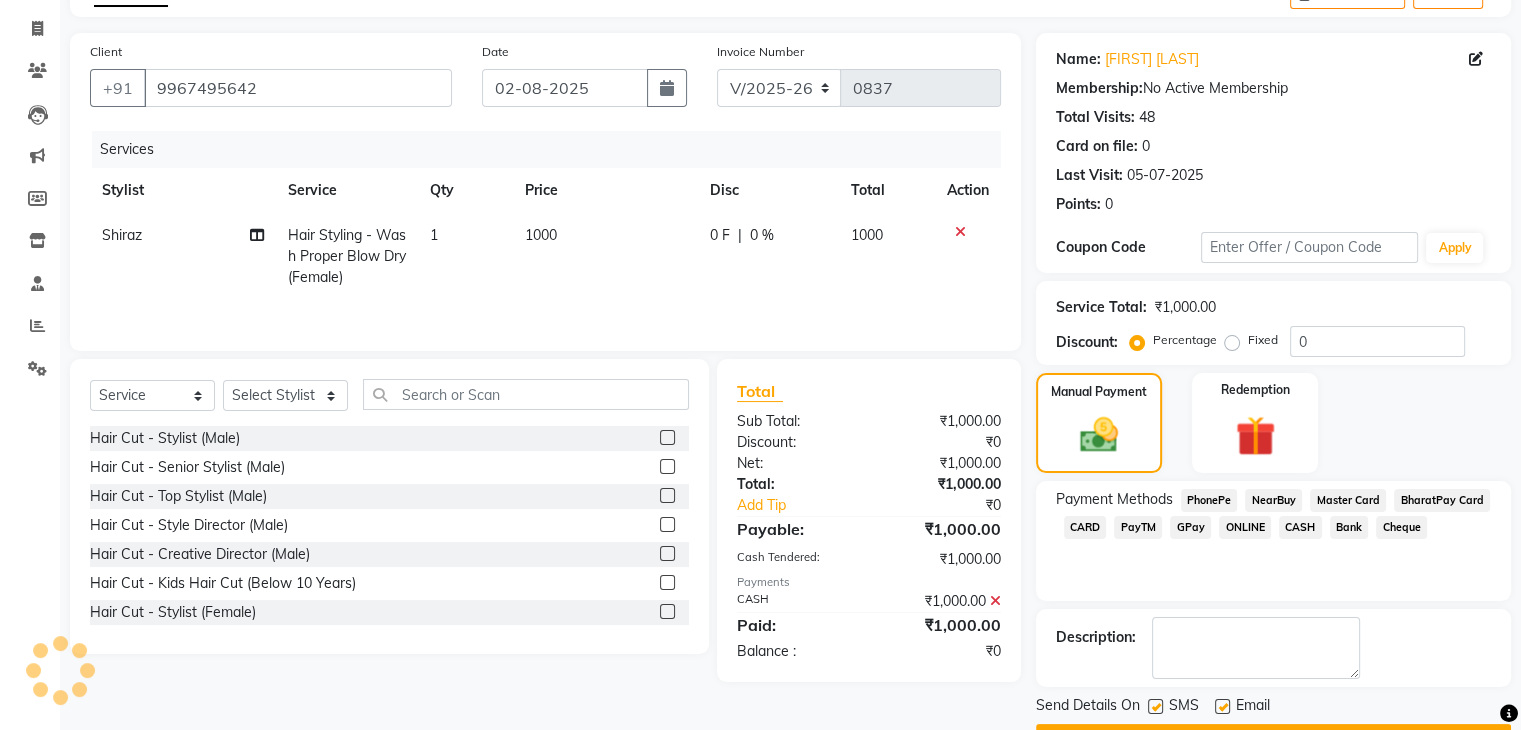 click on "08047224946 Select Location × Hair Stories, Oshiwara , Andheri West  English ENGLISH Español العربية मराठी हिंदी ગુજરાતી தமிழ் 中文 Notifications nothing to show Admin Manage Profile Change Password Sign out  Version:3.15.11  ☀ Hair Stories, Oshiwara , Andheri West   Calendar  Invoice  Clients  Leads   Marketing  Members  Inventory  Staff  Reports  Settings Completed InProgress Upcoming Dropped Tentative Check-In Confirm Bookings Generate Report Segments Page Builder INVOICE PREVIOUS INVOICES Create New   Save  Client +91 [PHONE] Date [DATE] Invoice Number V/2025 V/2025-26 0837 Services Stylist Service Qty Price Disc Total Action [FIRST] Hair Styling - Wash Proper Blow Dry (Female) 1 1000 0 F | 0 % 1000 Select  Service  Product  Membership  Package Voucher Prepaid Gift Card  Select Stylist [FIRST] [FIRST] [FIRST] [LAST] Freelancer [FIRST] [FIRST] [LAST] [FIRST] [FIRST] [FIRST] Hair Cut - Stylist (Male)  Hair Cut - Senior Stylist (Male)  Beard Colour  0" at bounding box center [760, 248] 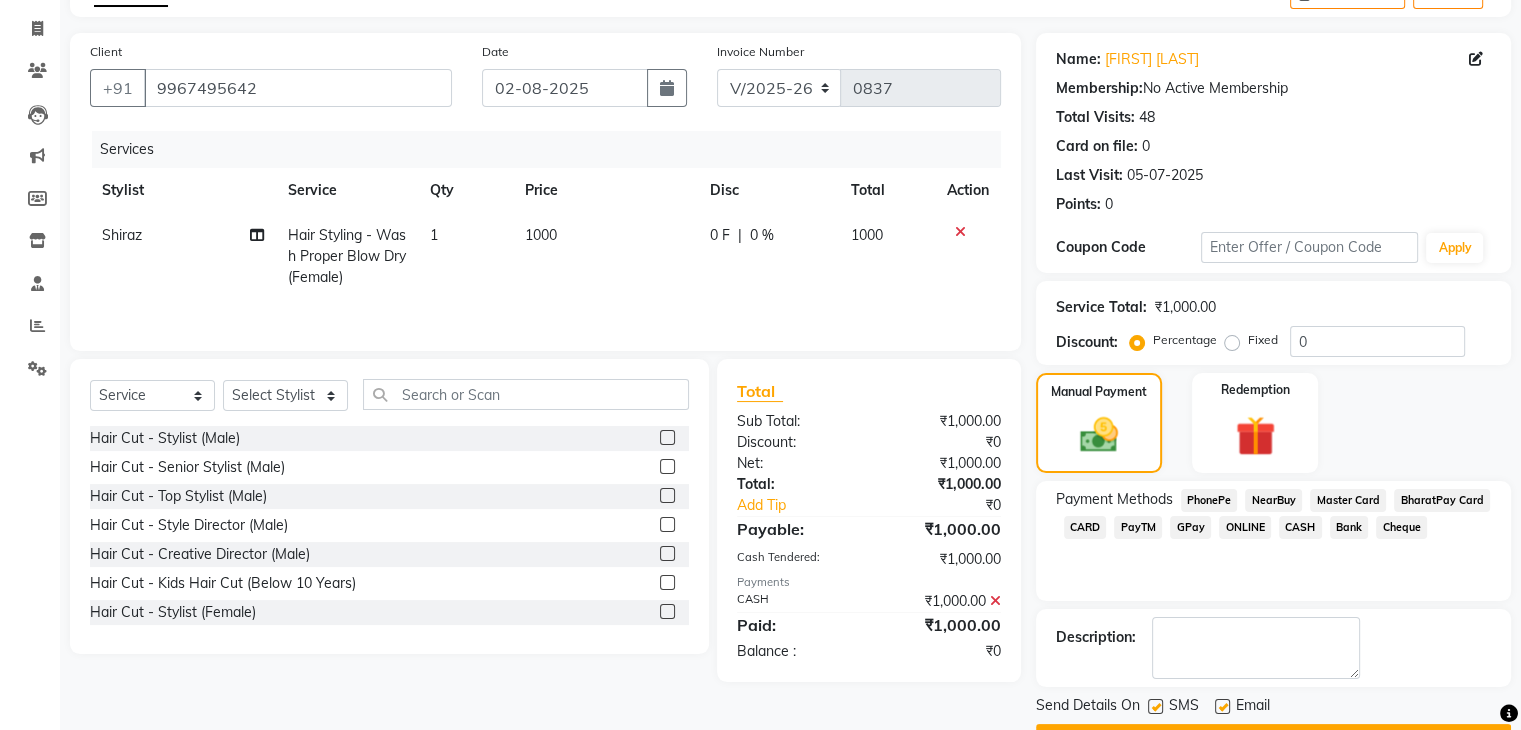 click on "Manual Payment Redemption" 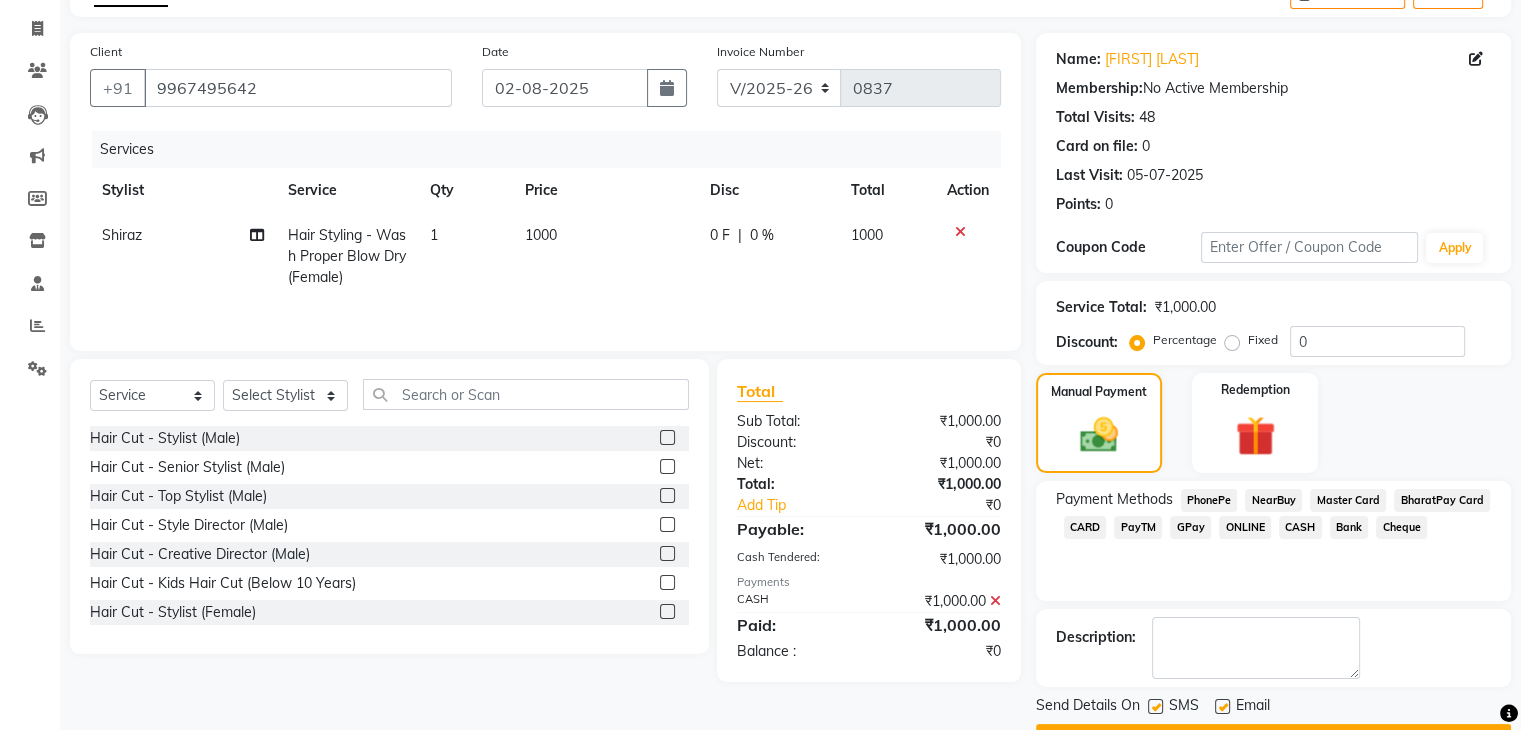 scroll, scrollTop: 171, scrollLeft: 0, axis: vertical 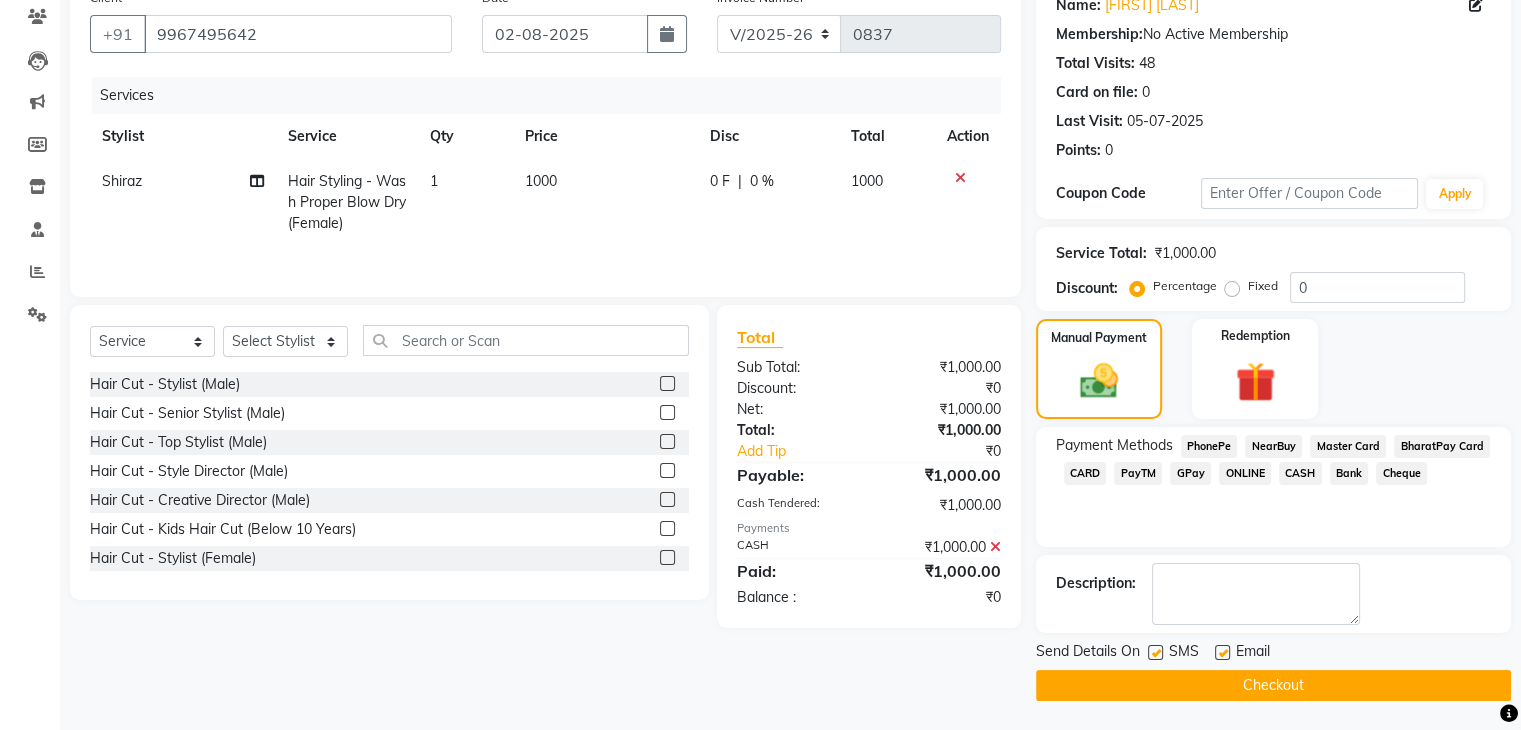 click 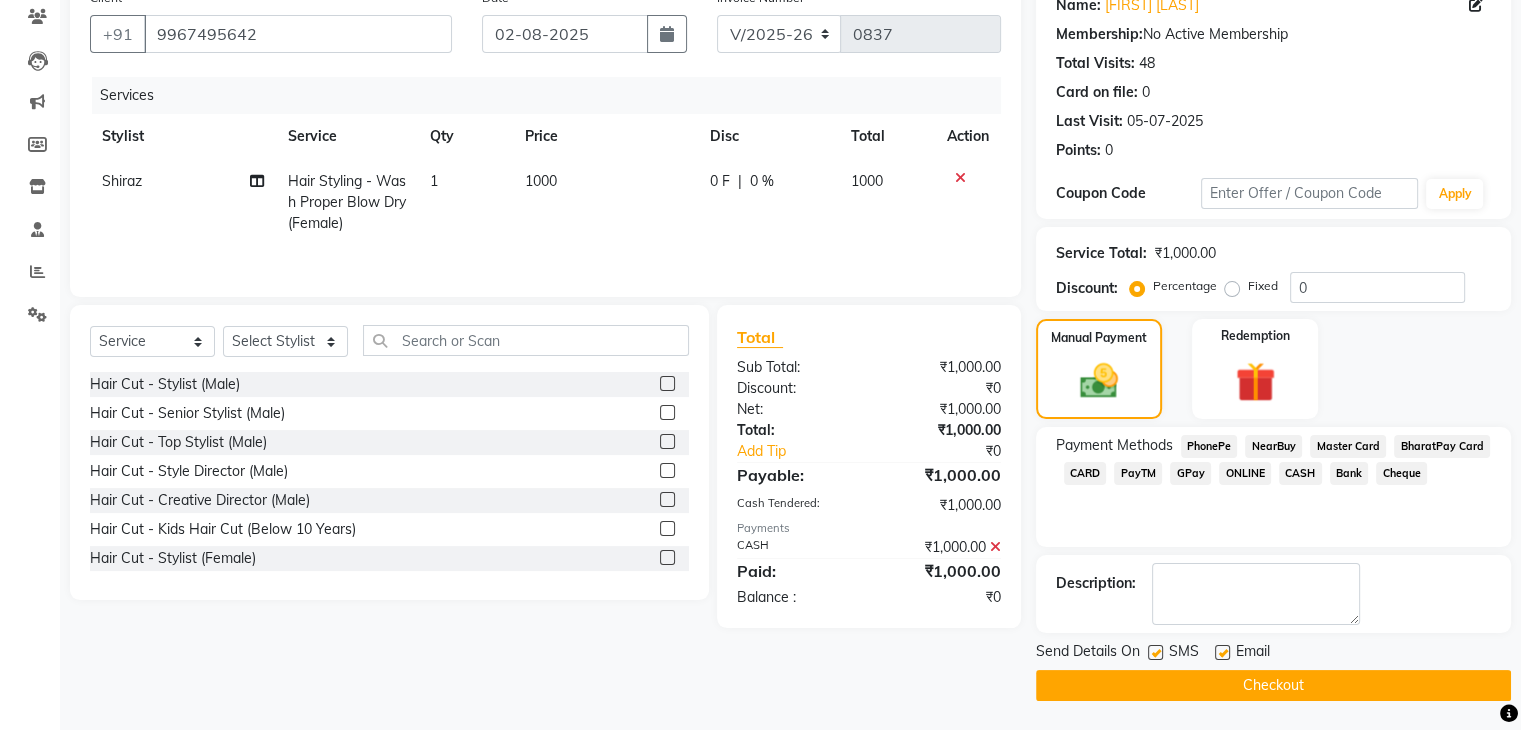 click at bounding box center [1154, 653] 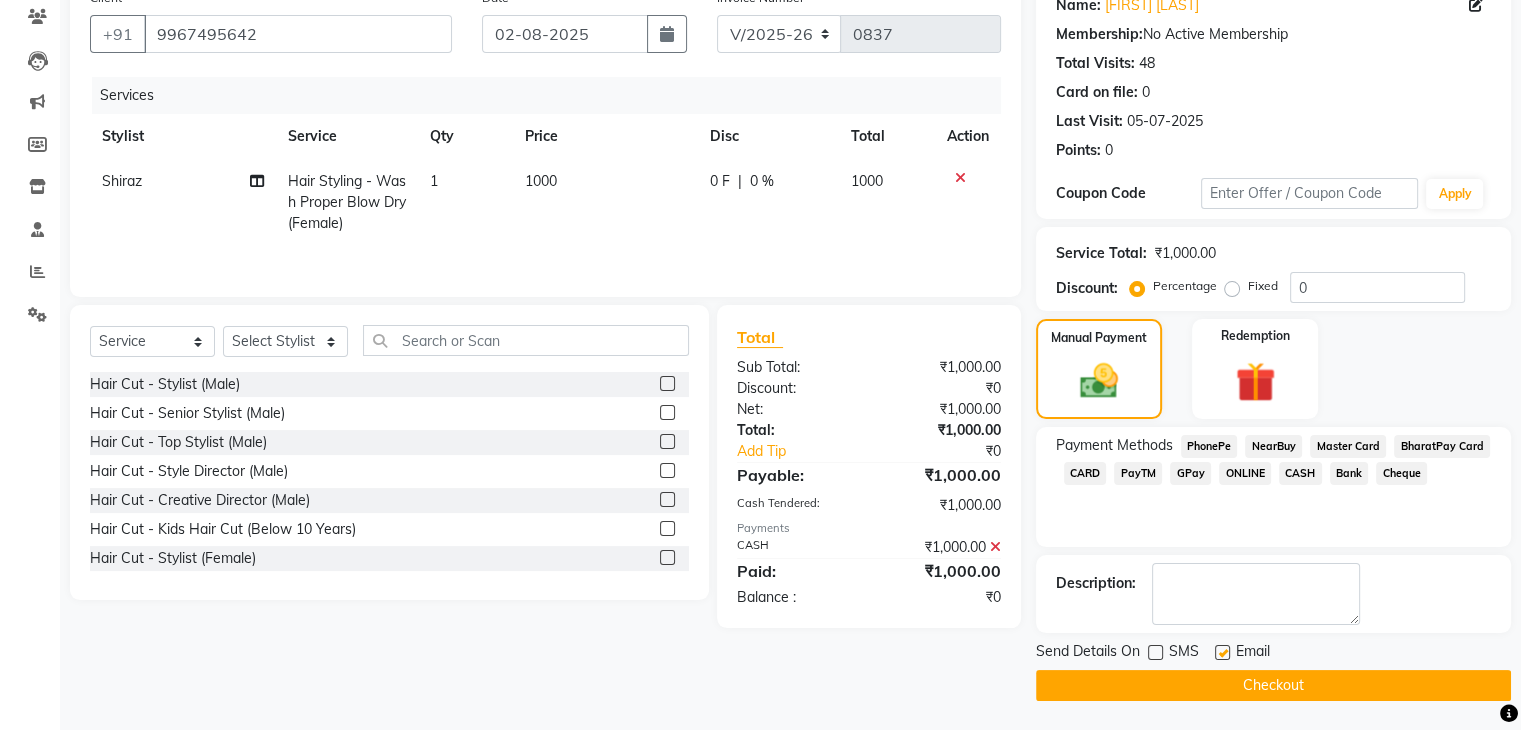 click 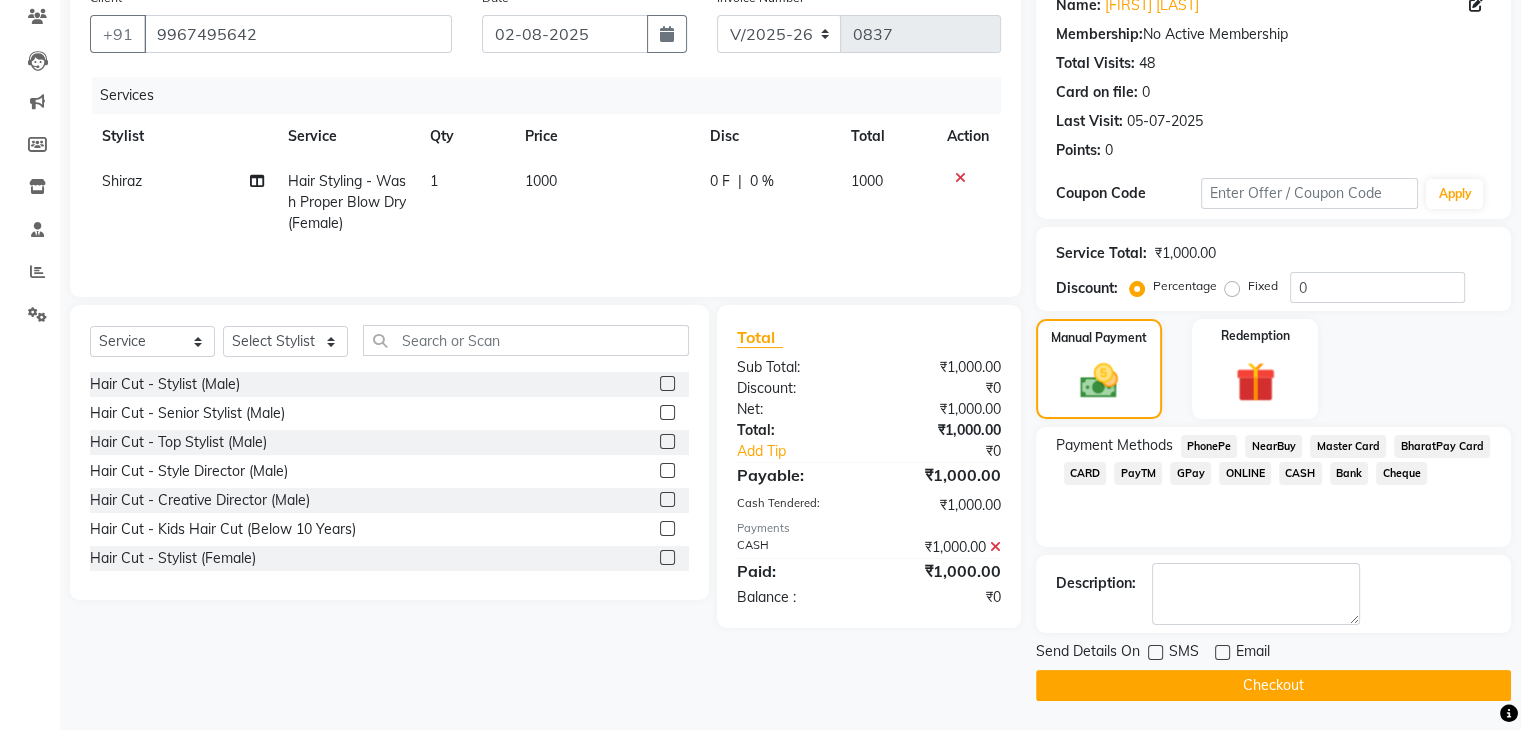 click on "Checkout" 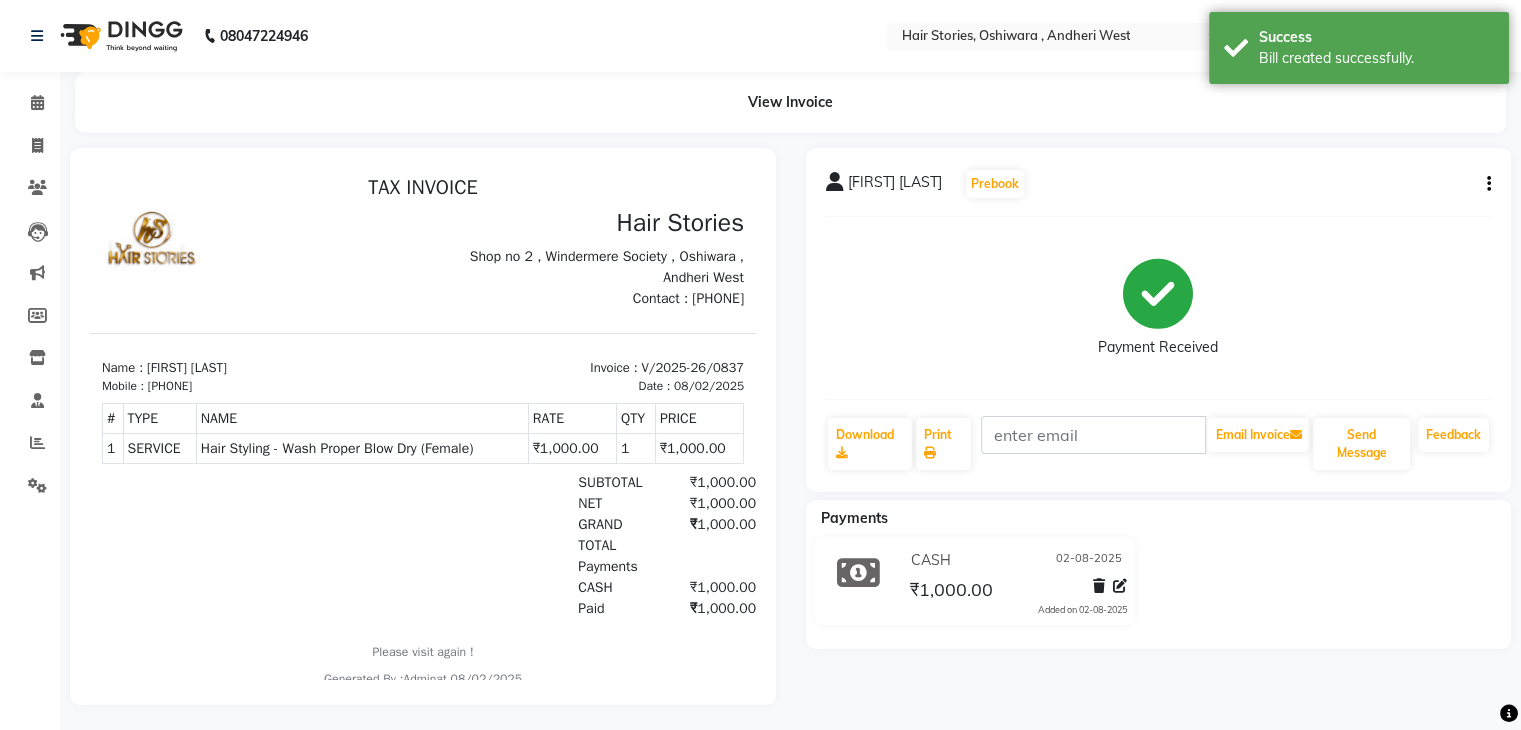 scroll, scrollTop: 0, scrollLeft: 0, axis: both 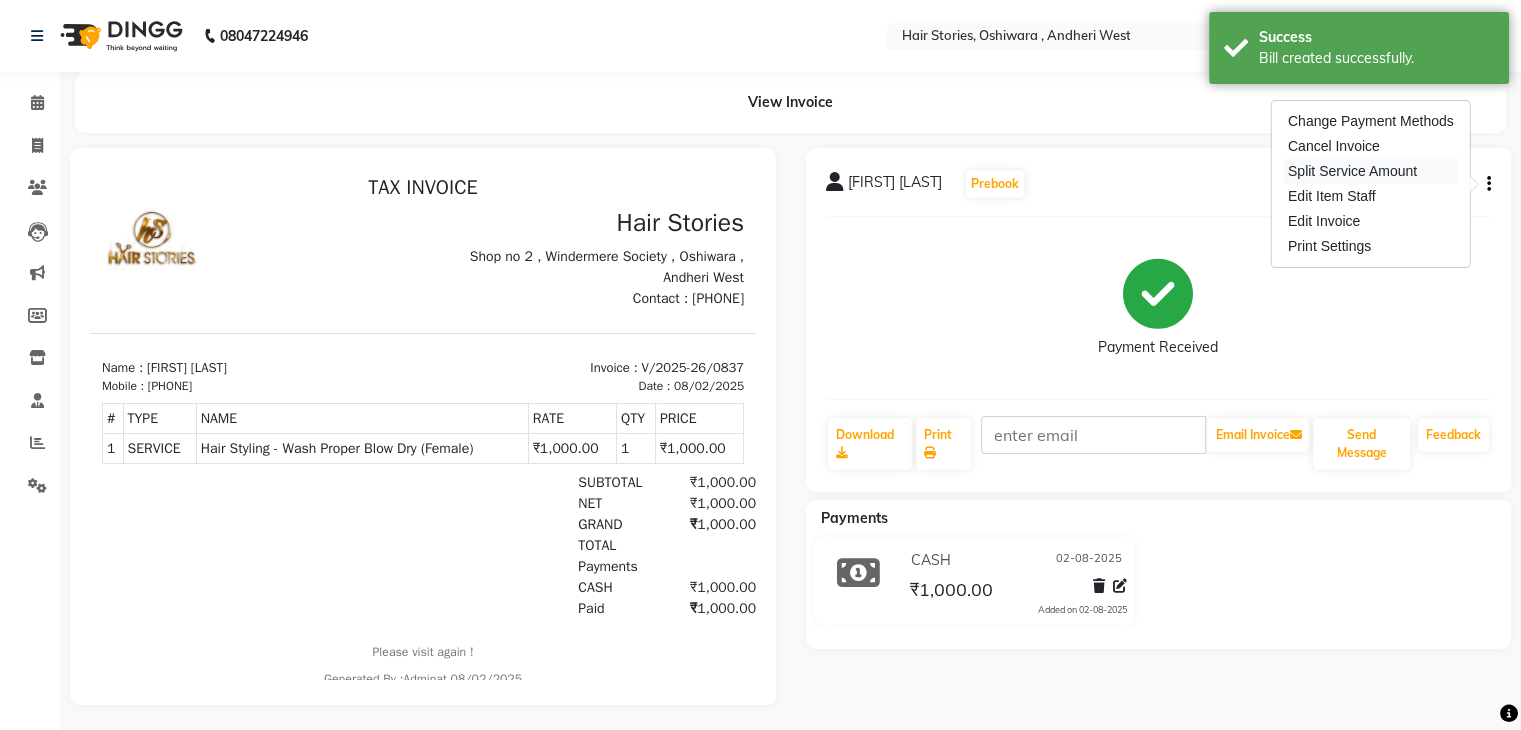 click on "Split Service Amount" at bounding box center (1371, 171) 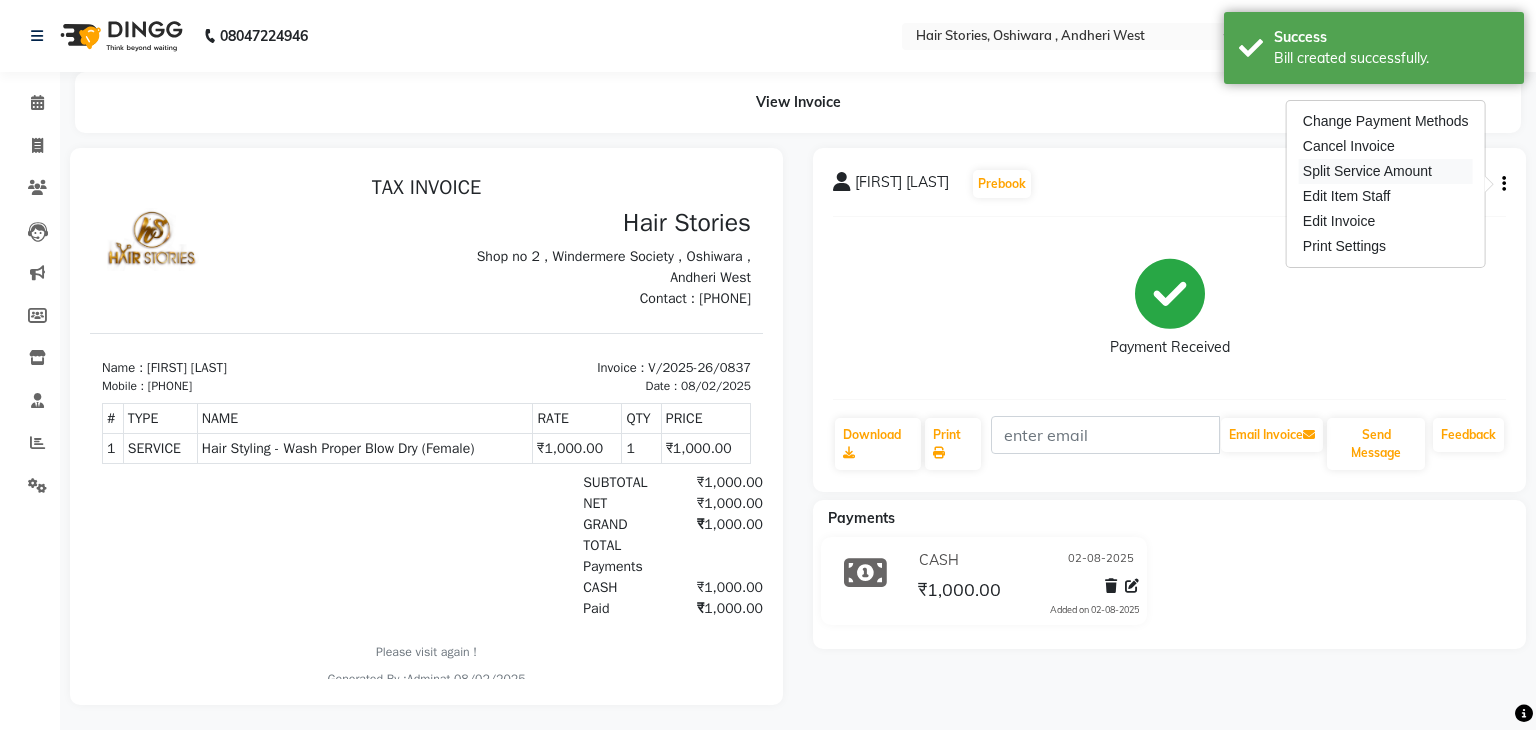 select on "[NUMBER]" 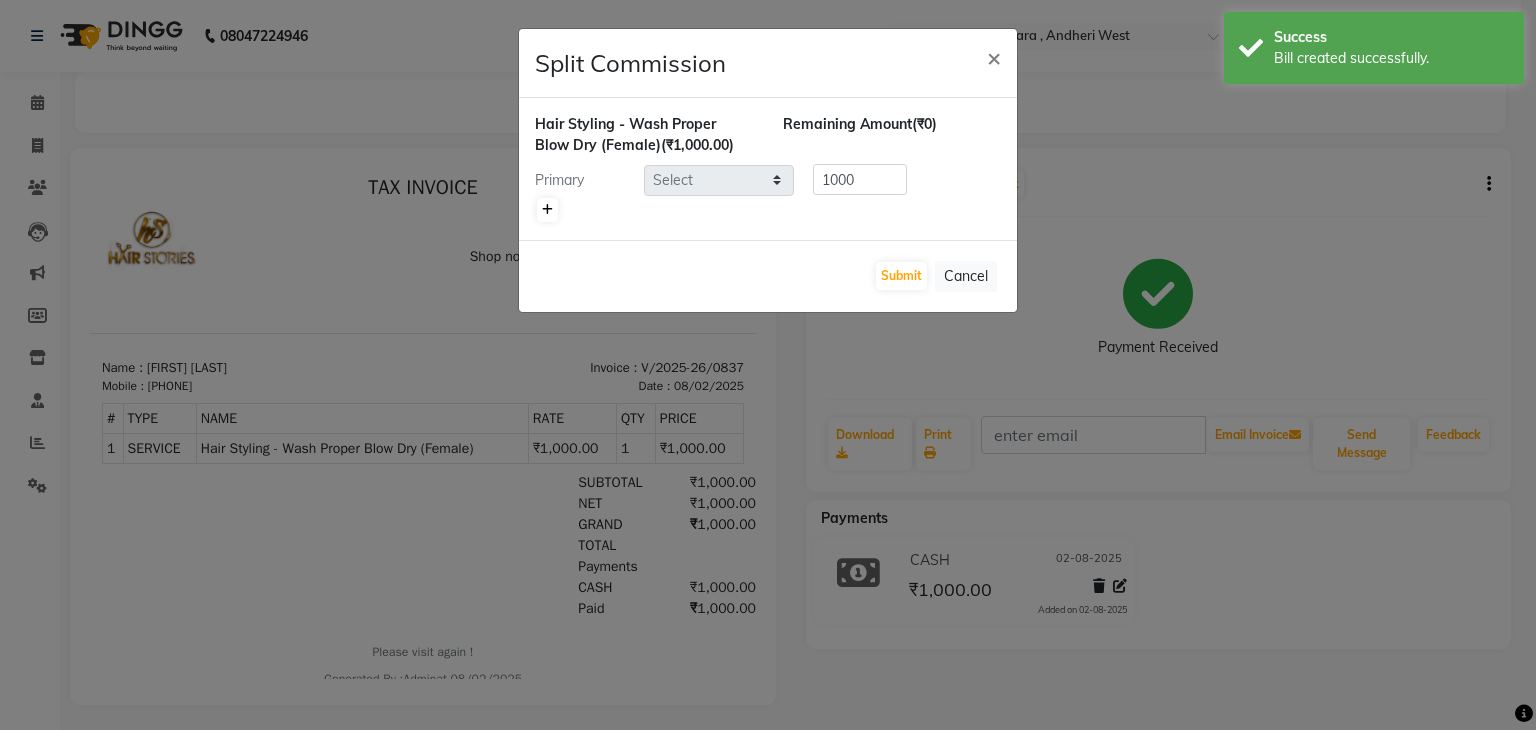 click 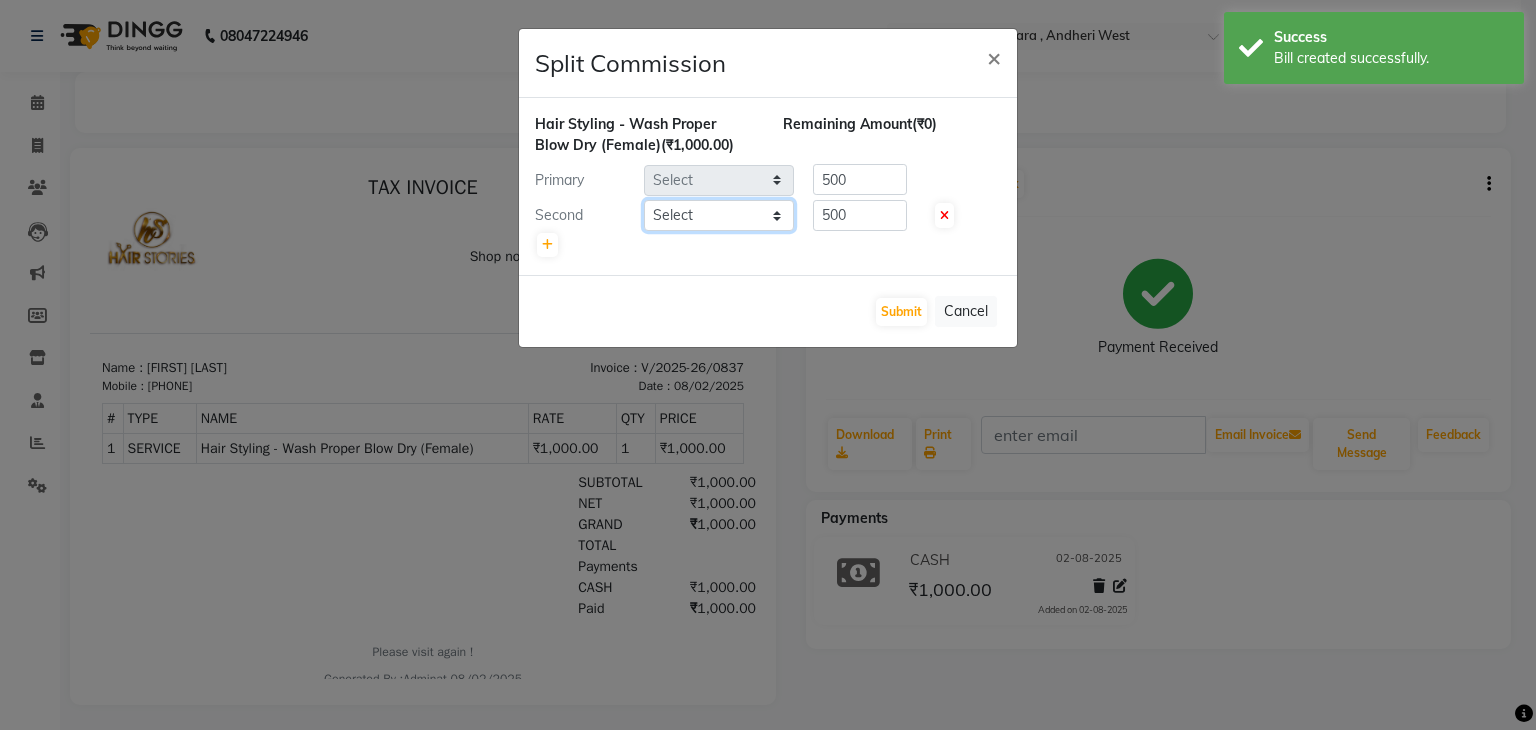 click on "Select  [FIRST]   [FIRST]   [FIRST] [LAST]   Freelancer   [FIRST]   [FIRST] [LAST]   [FIRST]   [FIRST]   [FIRST]" 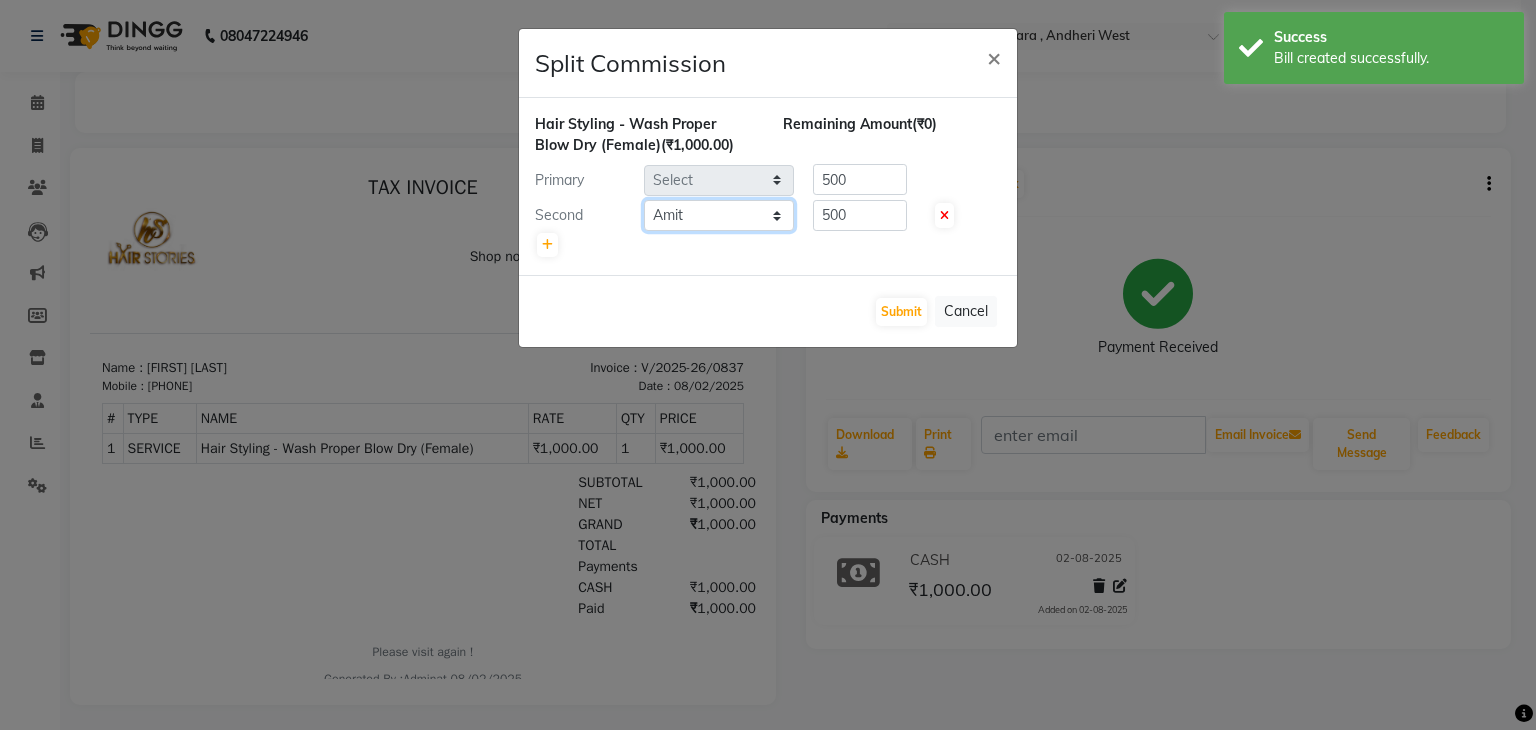 click on "Select  [FIRST]   [FIRST]   [FIRST] [LAST]   Freelancer   [FIRST]   [FIRST] [LAST]   [FIRST]   [FIRST]   [FIRST]" 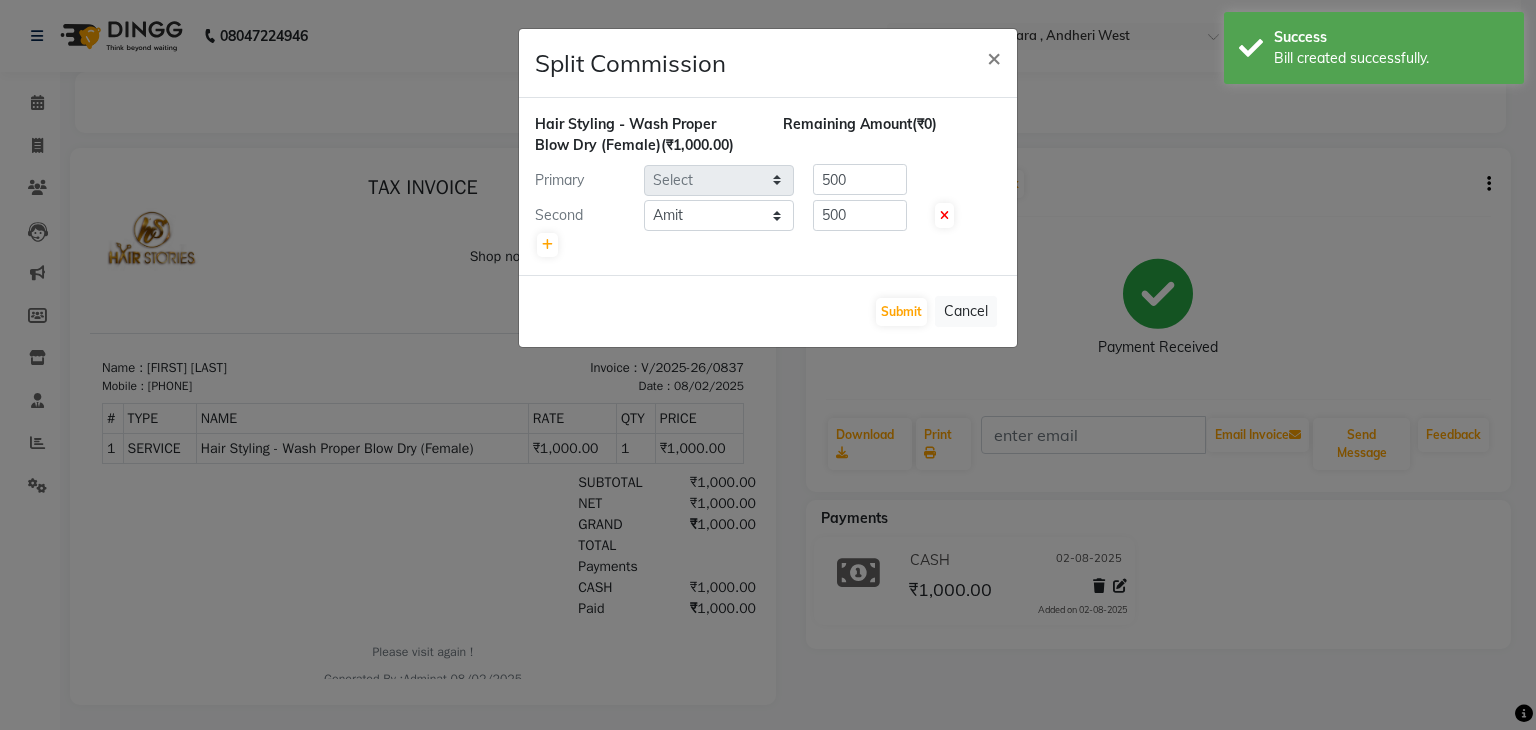 click 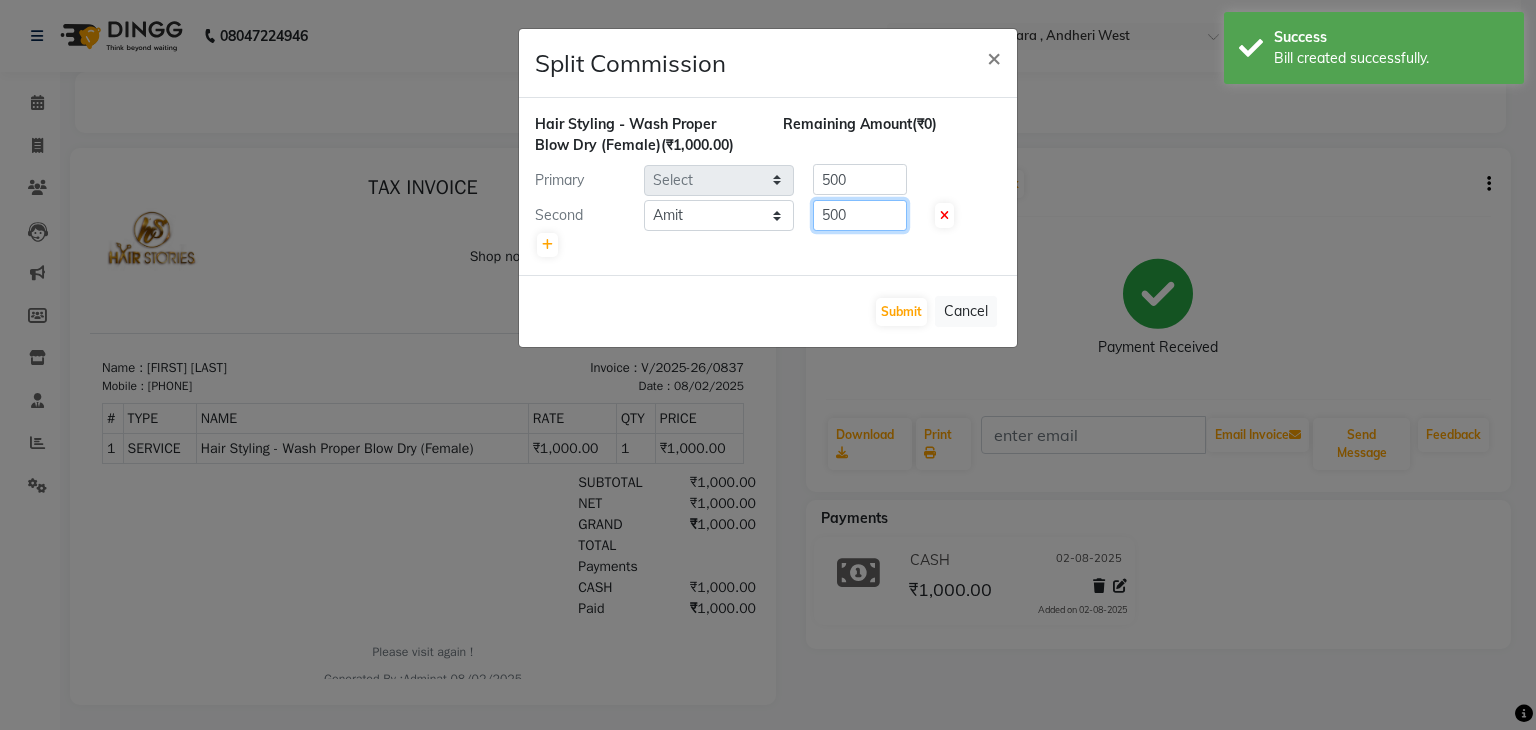 drag, startPoint x: 868, startPoint y: 218, endPoint x: 735, endPoint y: 213, distance: 133.09395 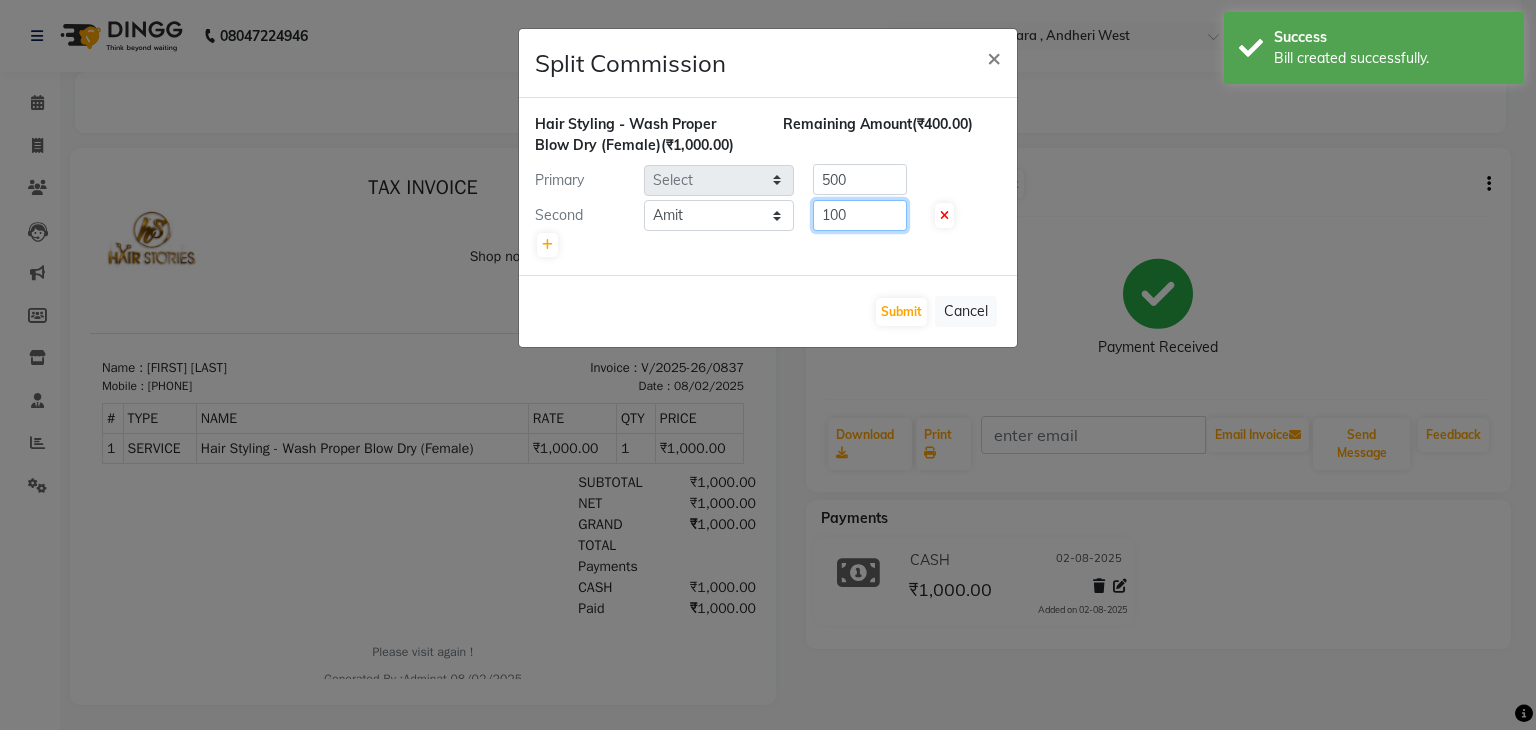 type on "100" 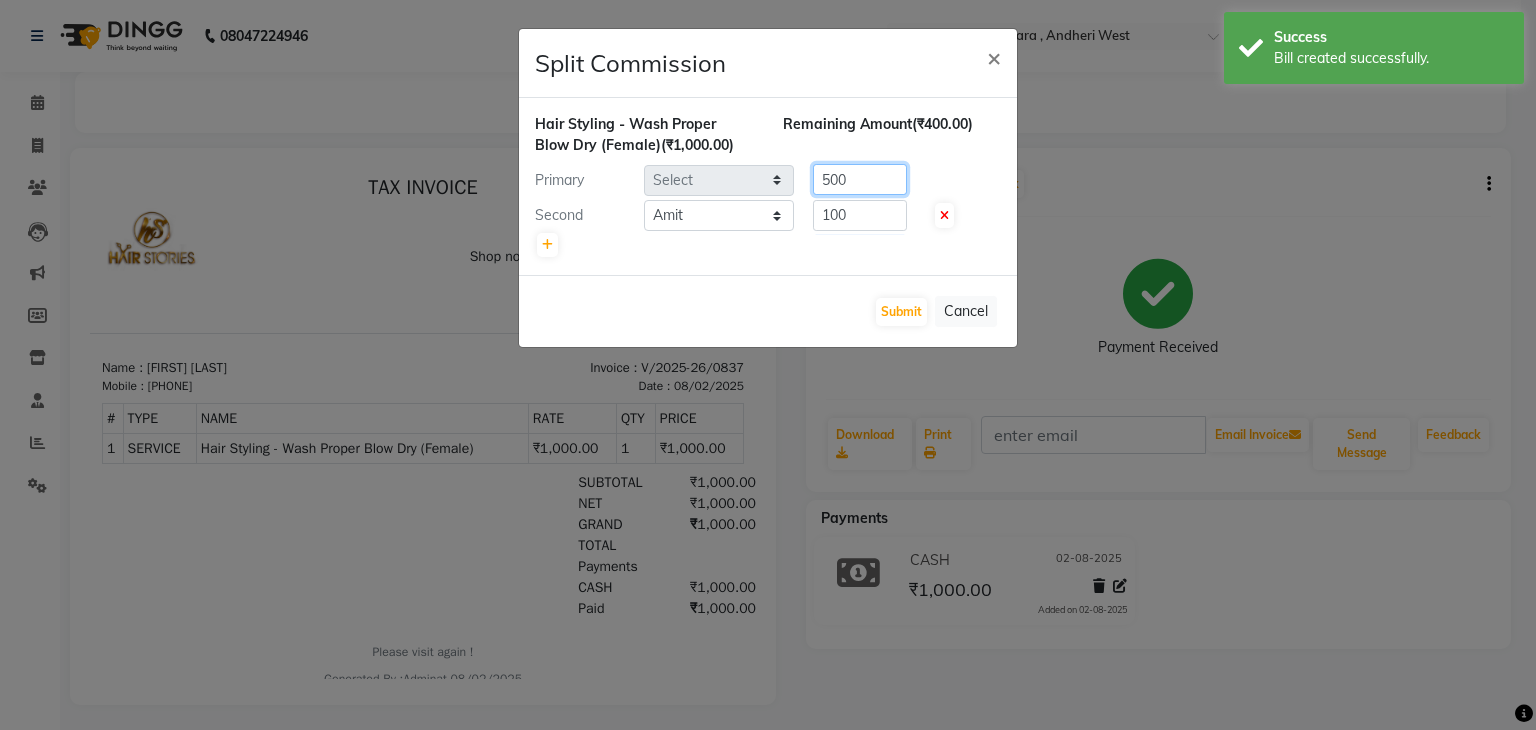 click on "Primary Select  [FIRST]   [FIRST]   [FIRST] [LAST]   Freelancer   [FIRST]   [FIRST] [LAST]   [FIRST]   [FIRST]   [FIRST]  500" 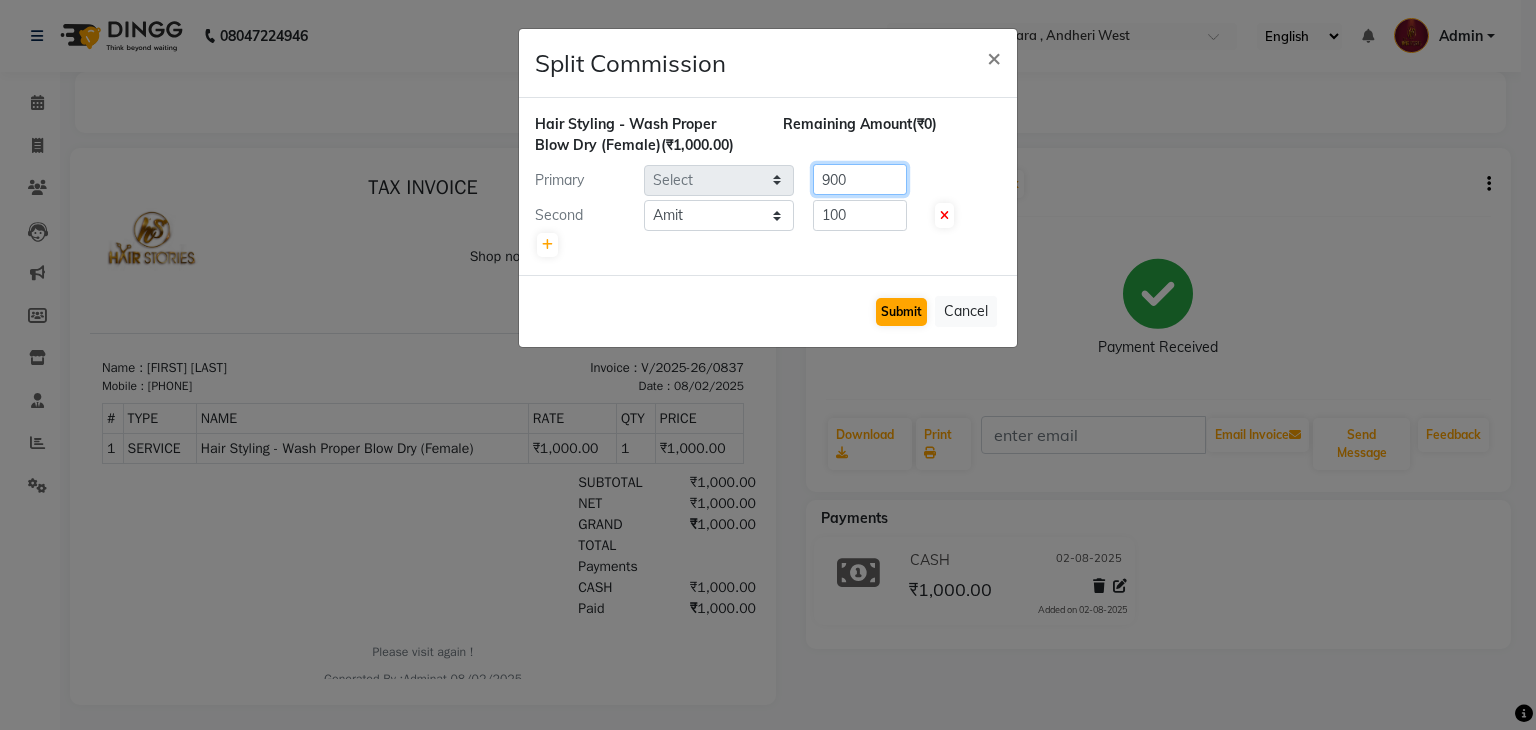 type on "900" 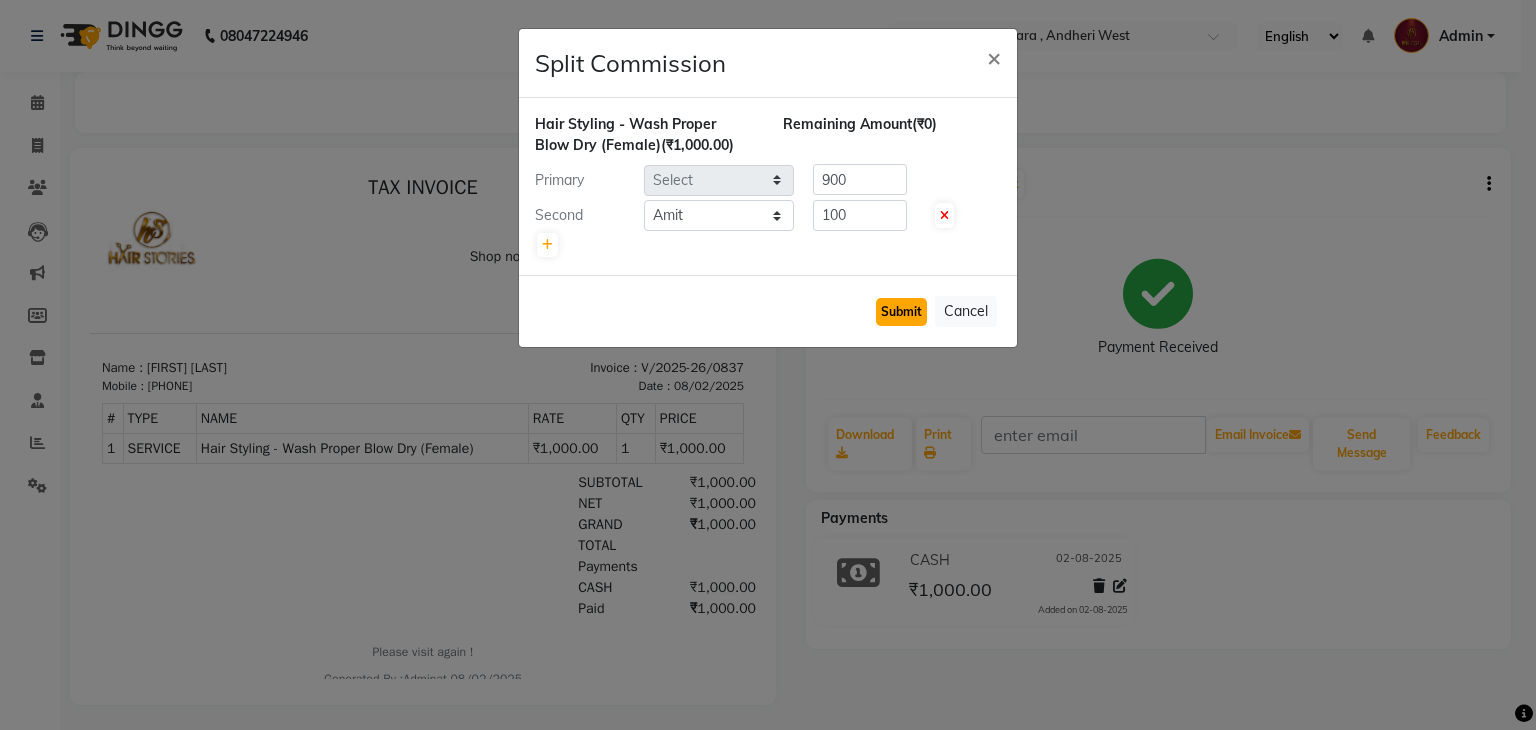click on "Submit" 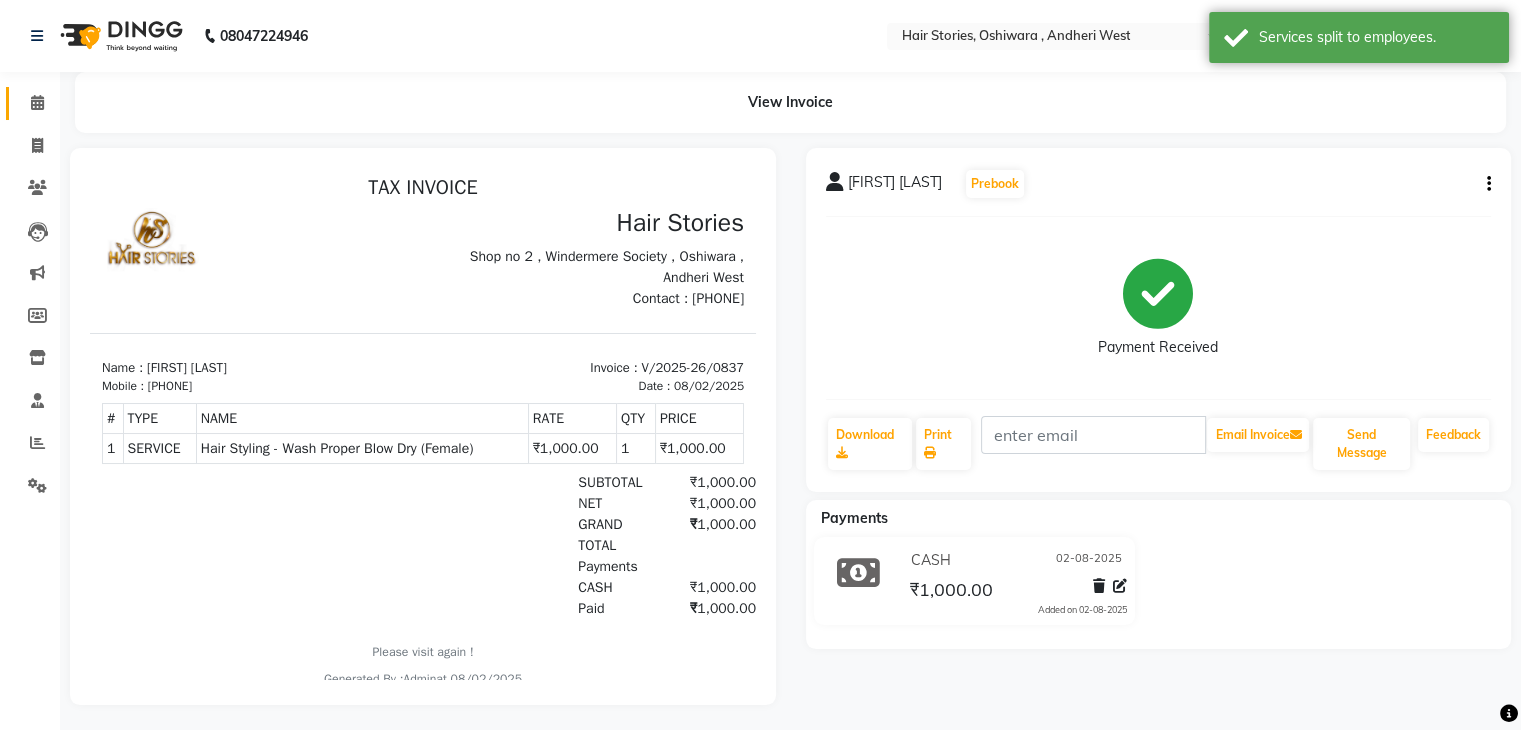 click on "Calendar" 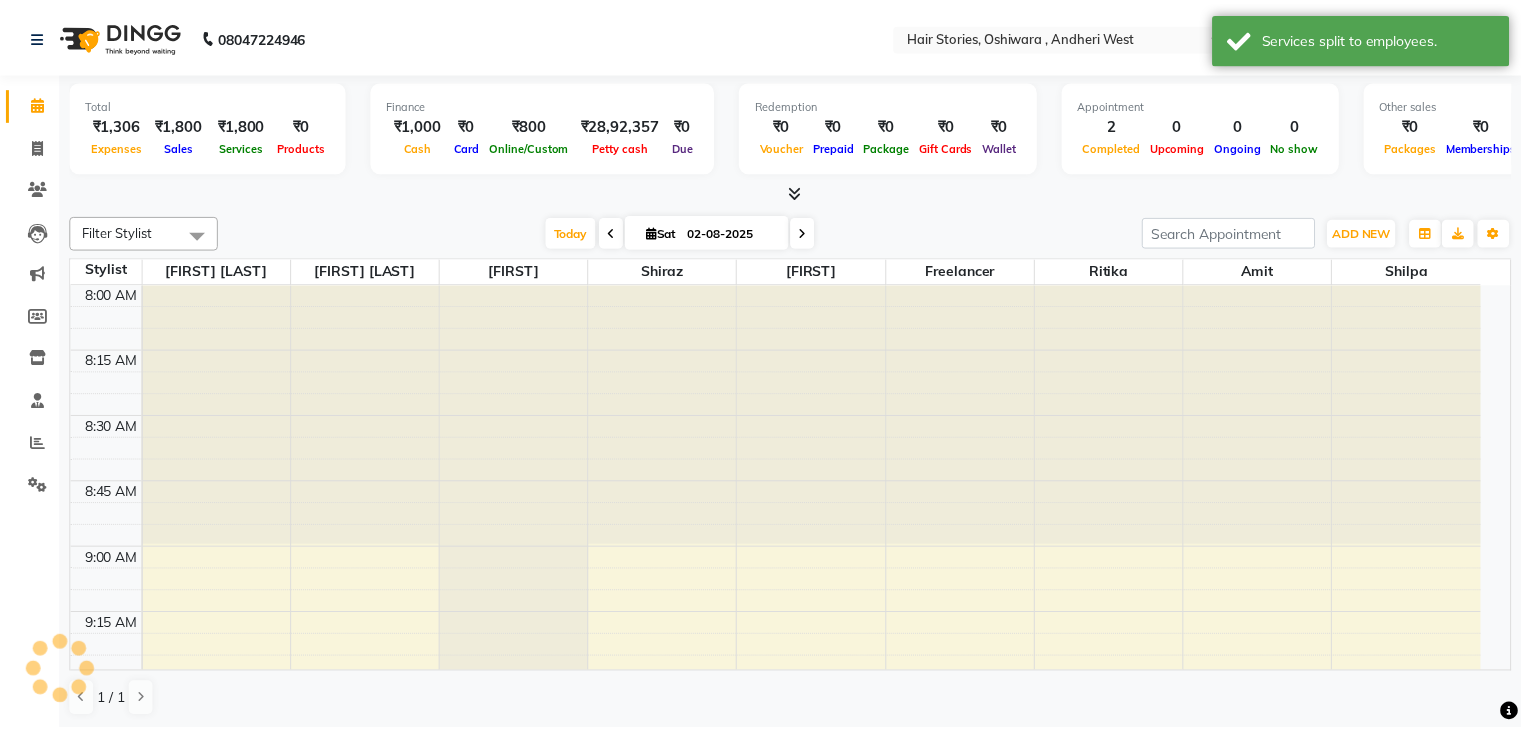 scroll, scrollTop: 0, scrollLeft: 0, axis: both 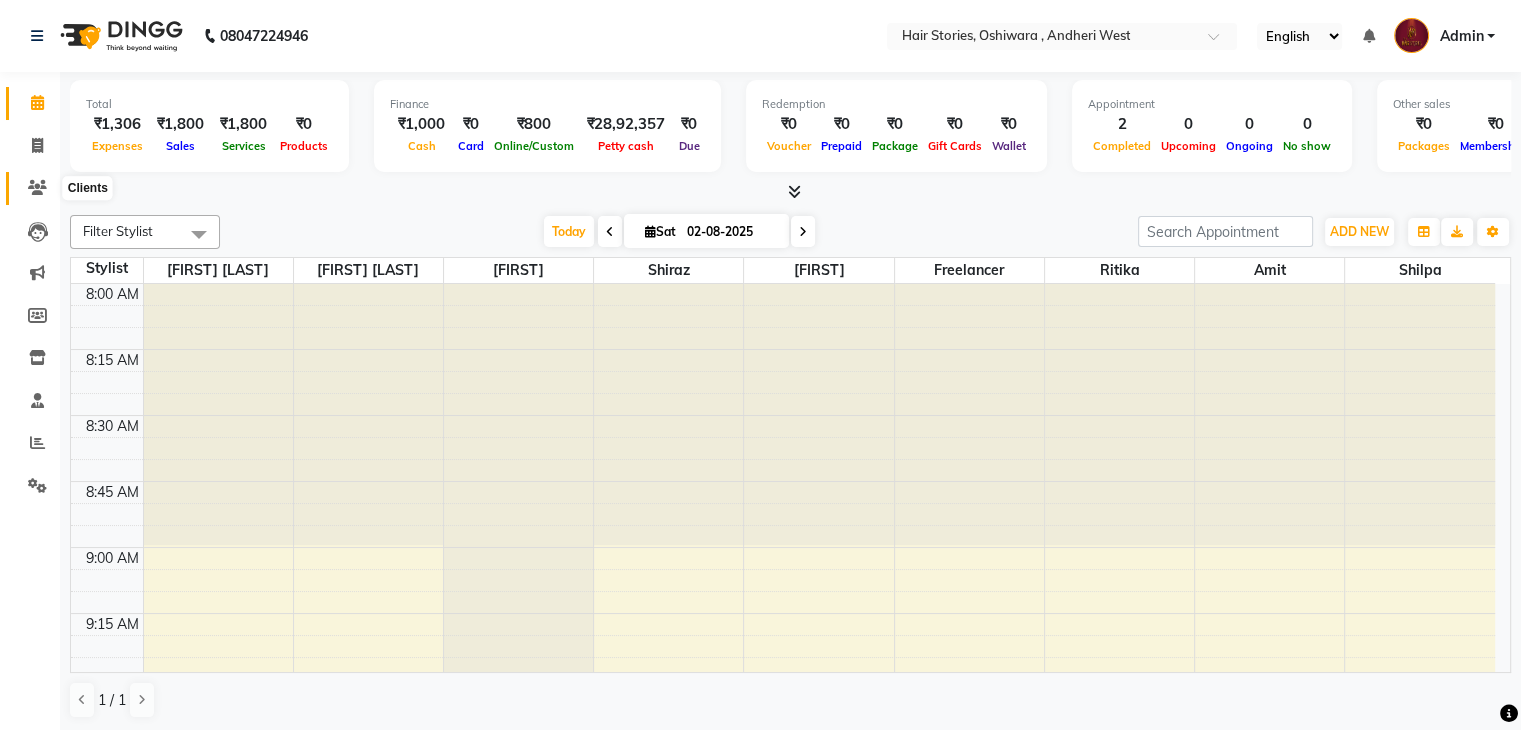 click 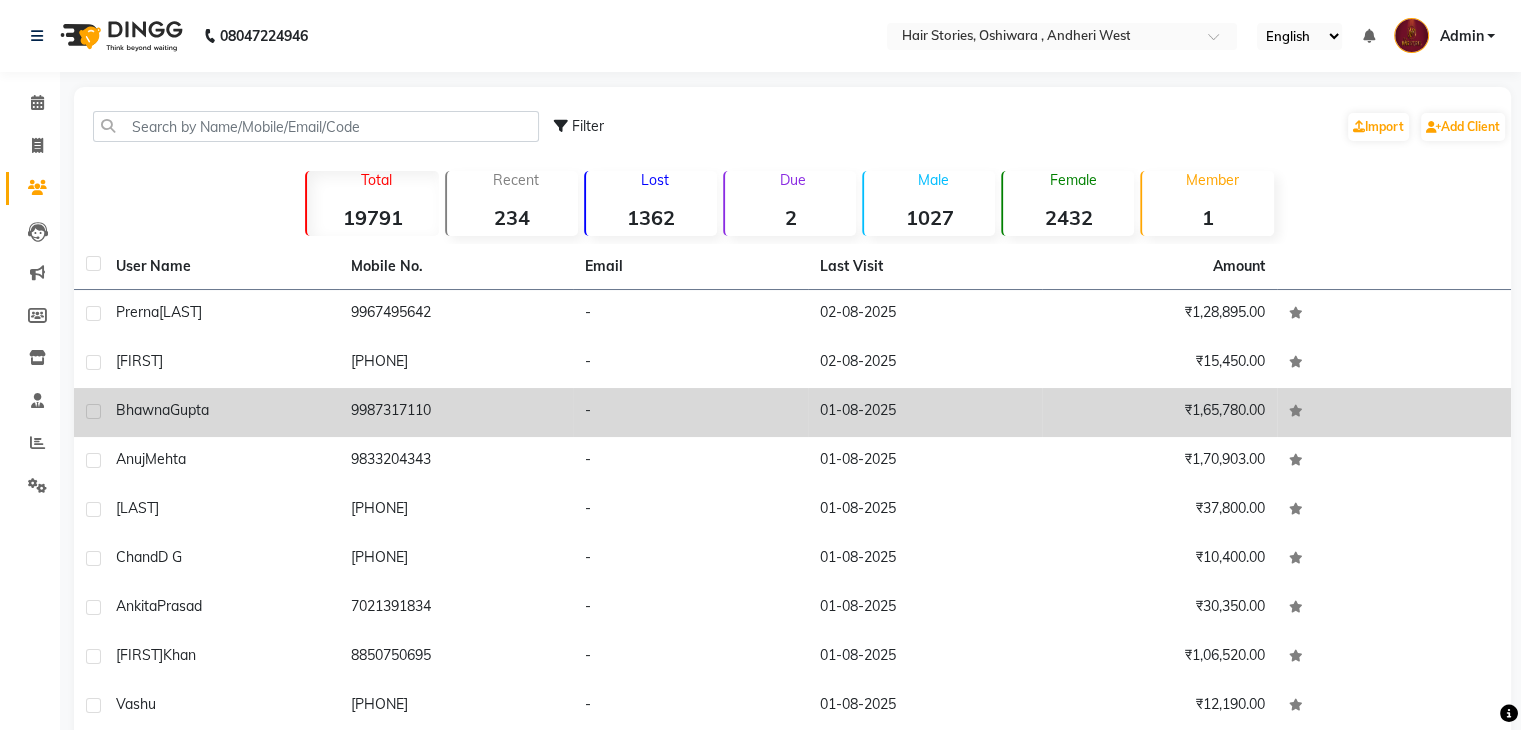 click on "Bhawna" 